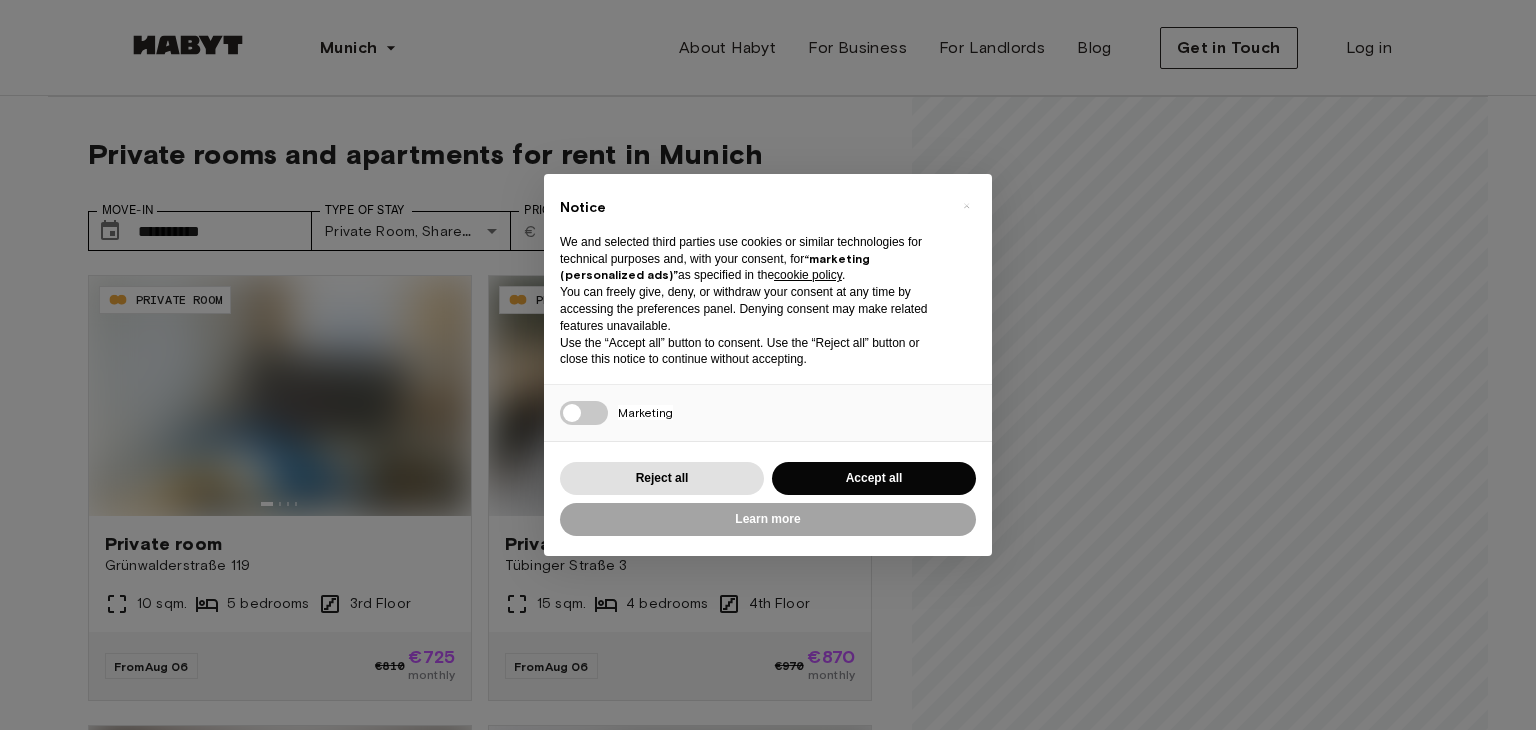 scroll, scrollTop: 0, scrollLeft: 0, axis: both 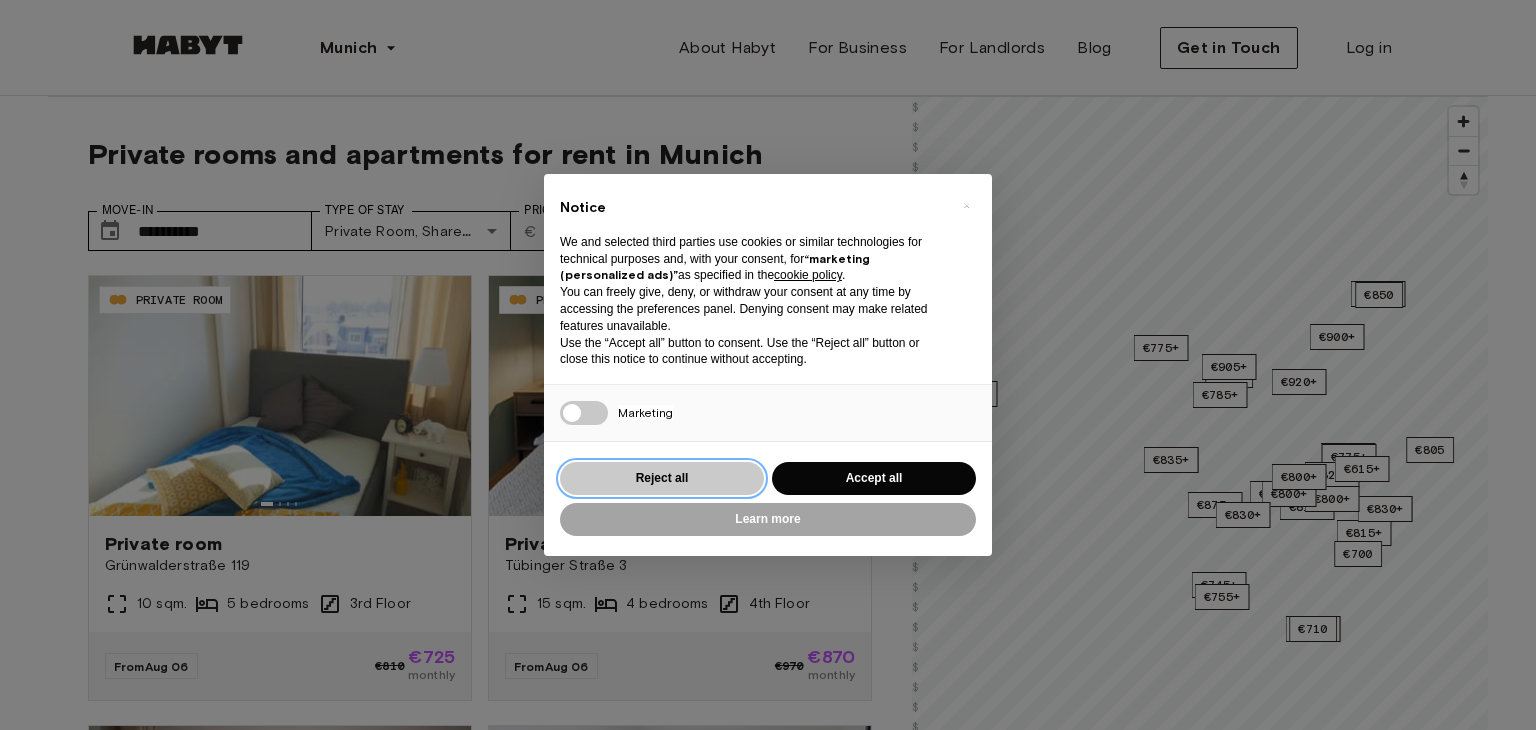 click on "Reject all" at bounding box center (662, 478) 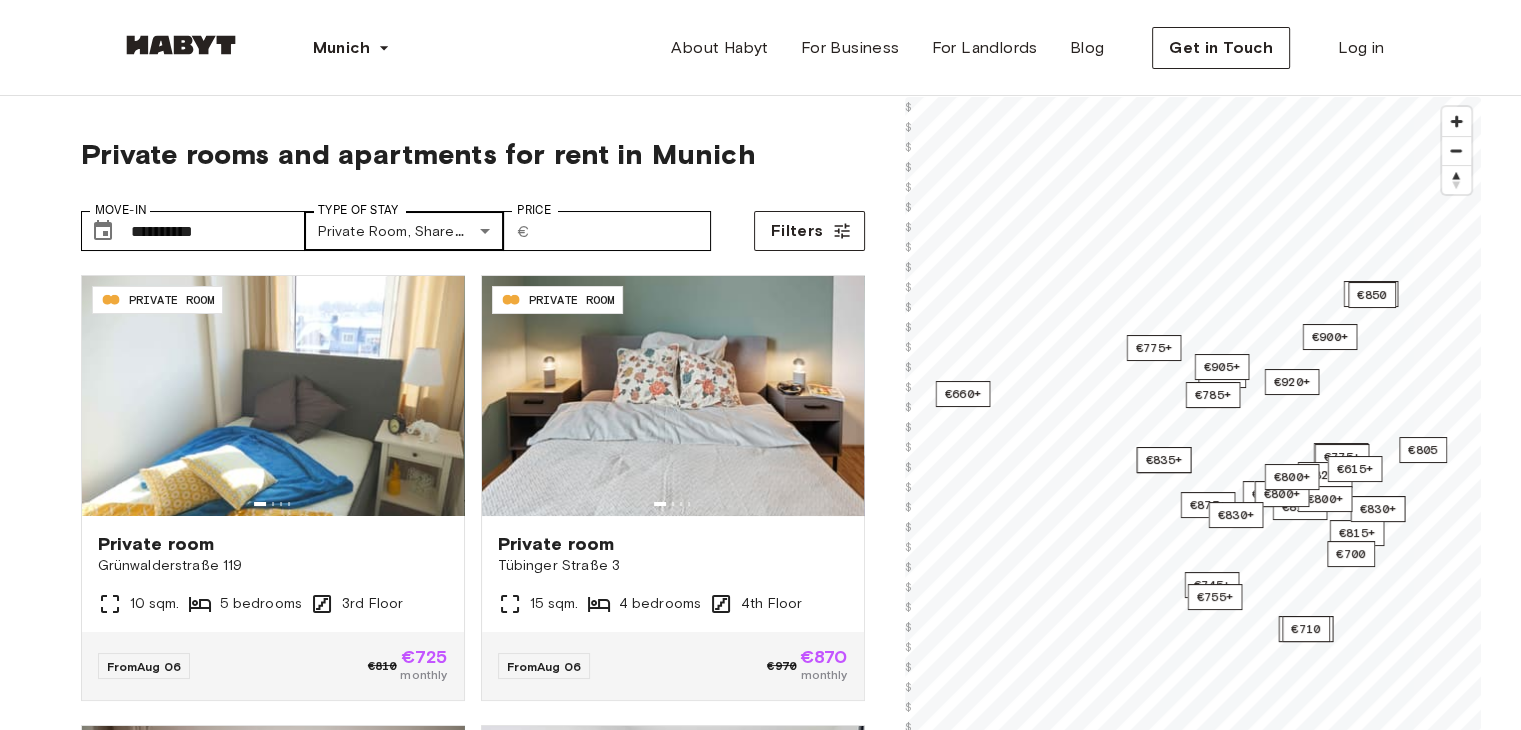 click on "**********" at bounding box center [760, 2408] 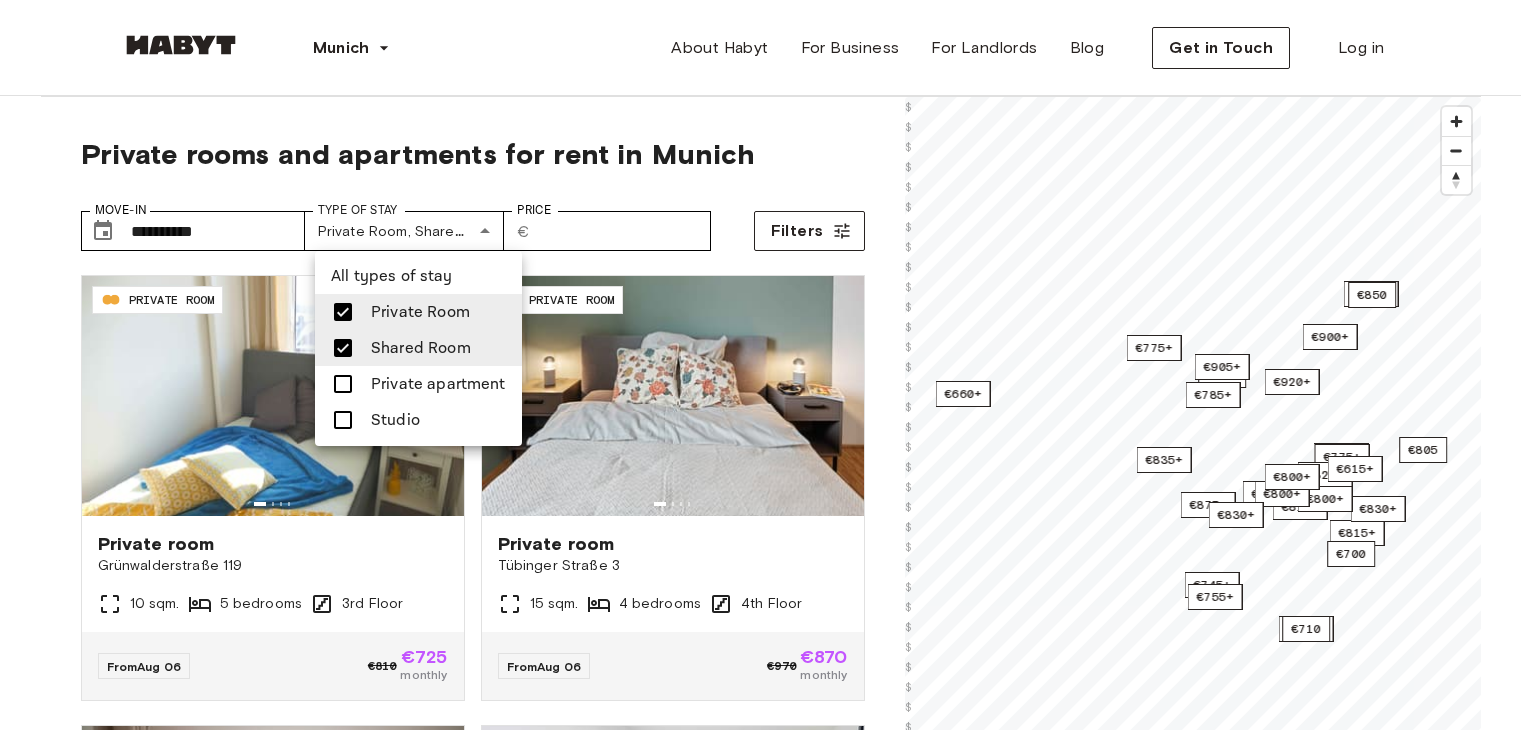 click at bounding box center [768, 365] 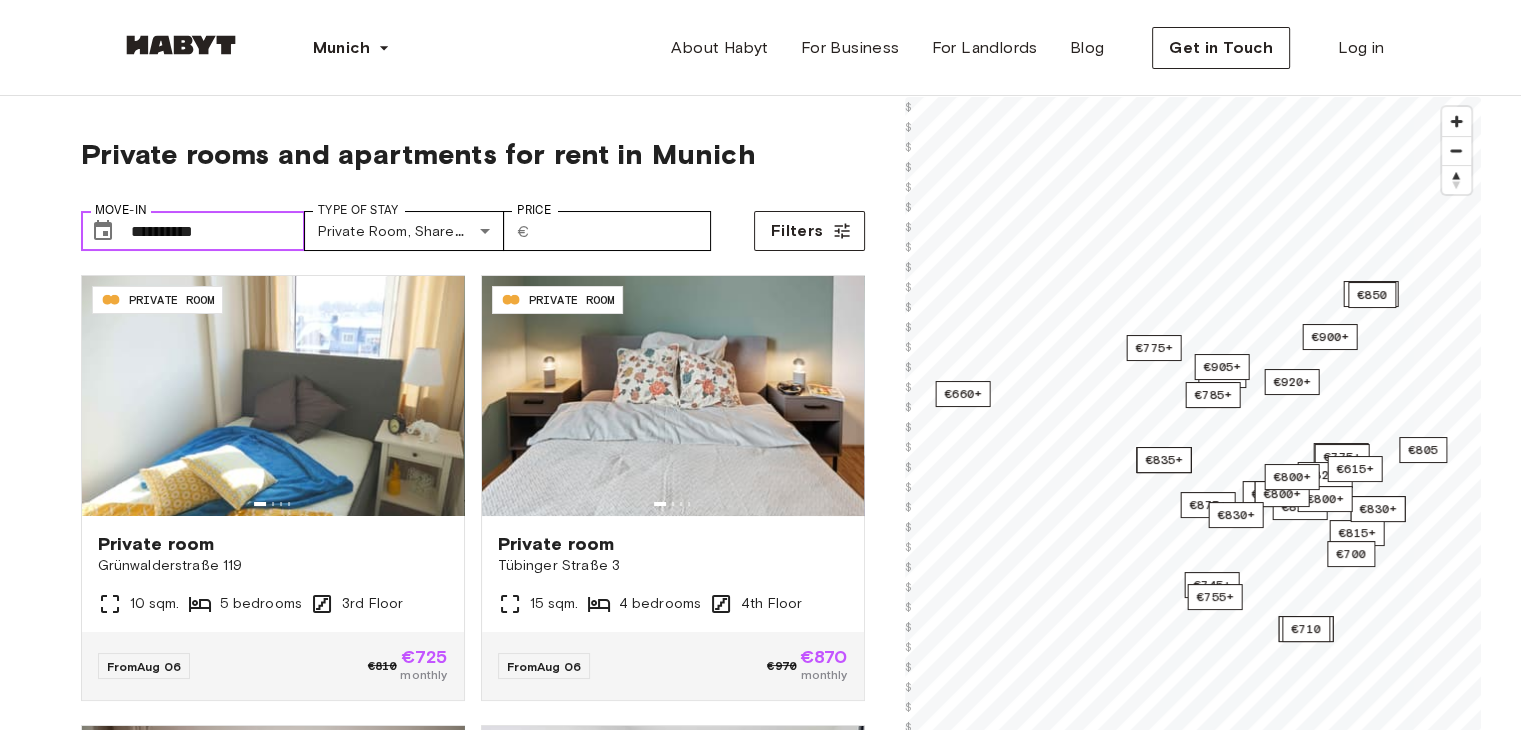 click on "**********" at bounding box center (218, 231) 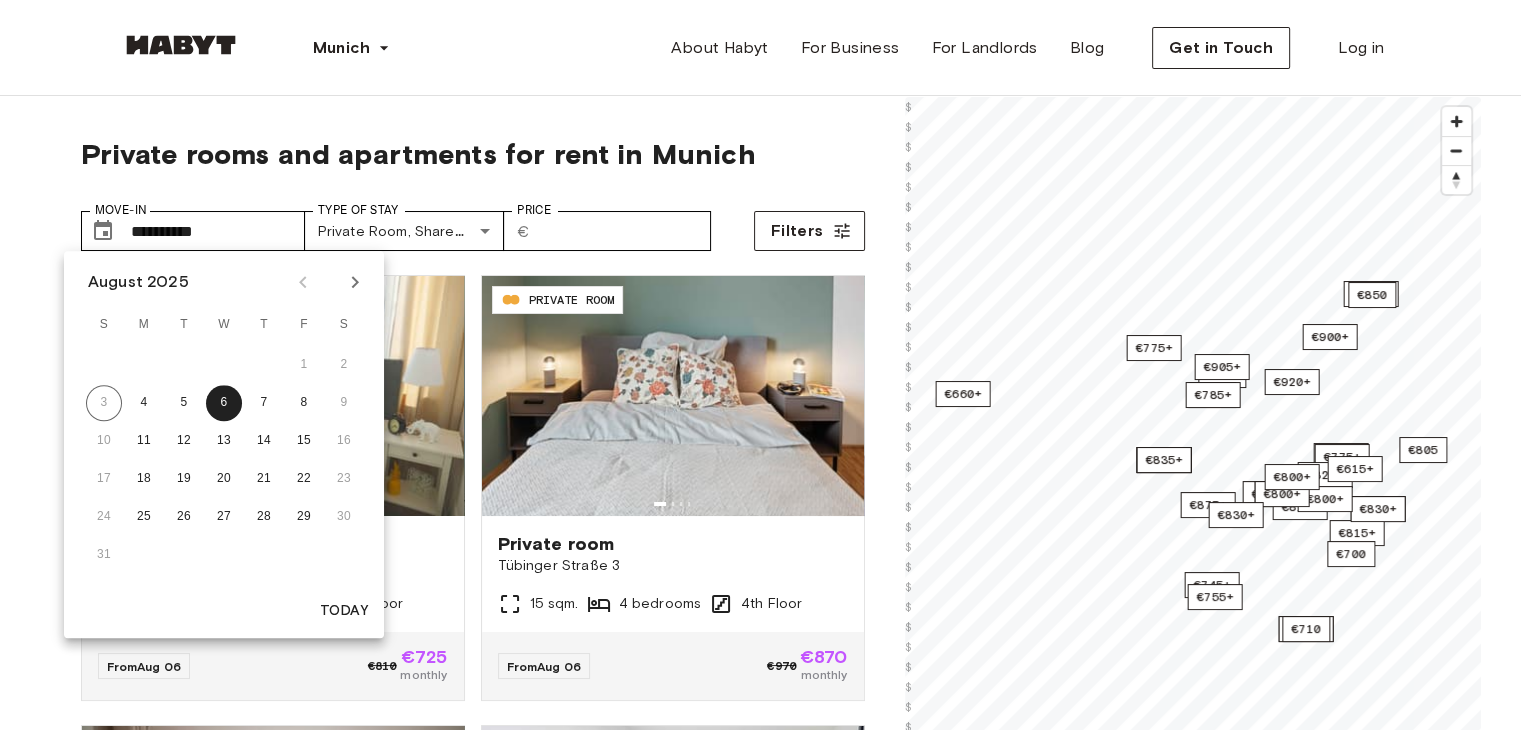 click 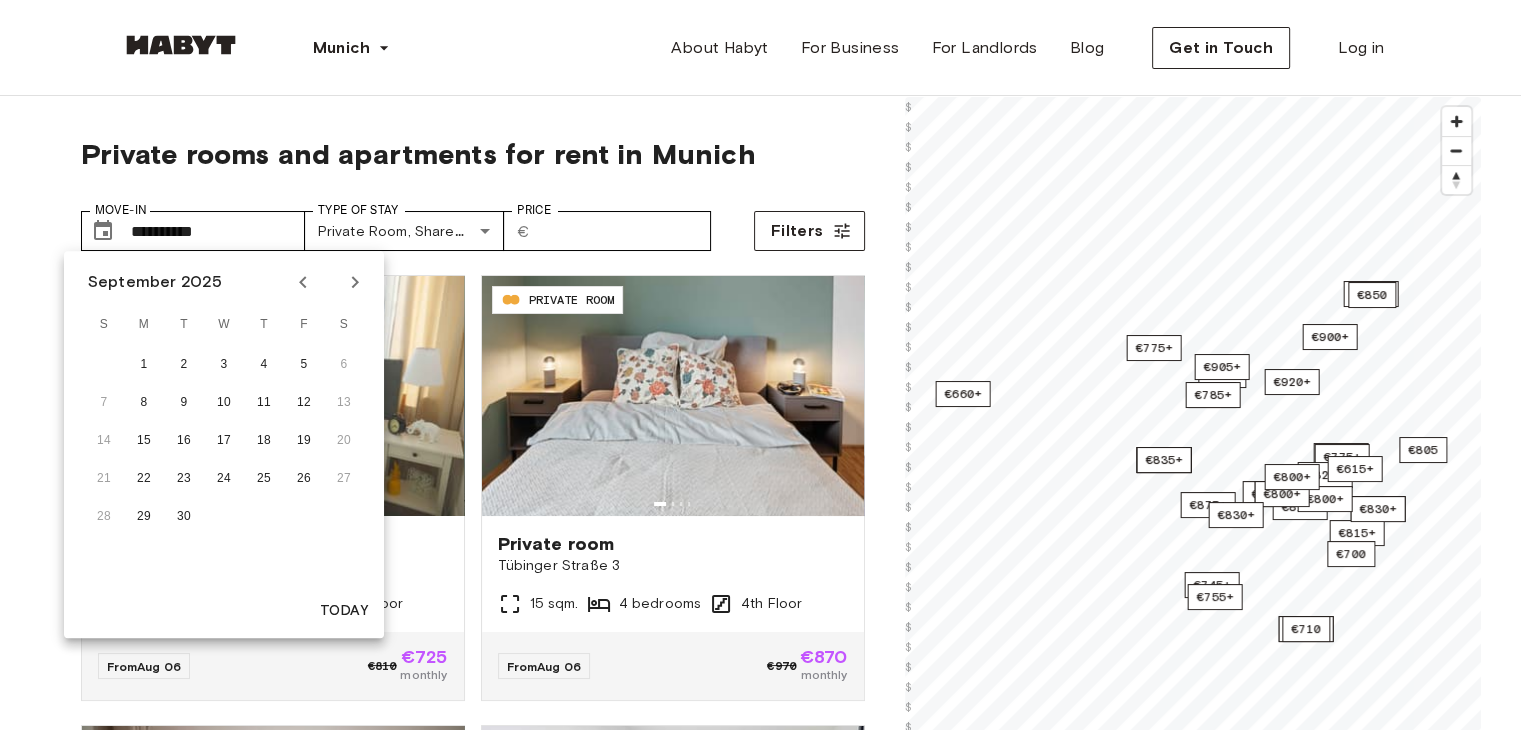 click 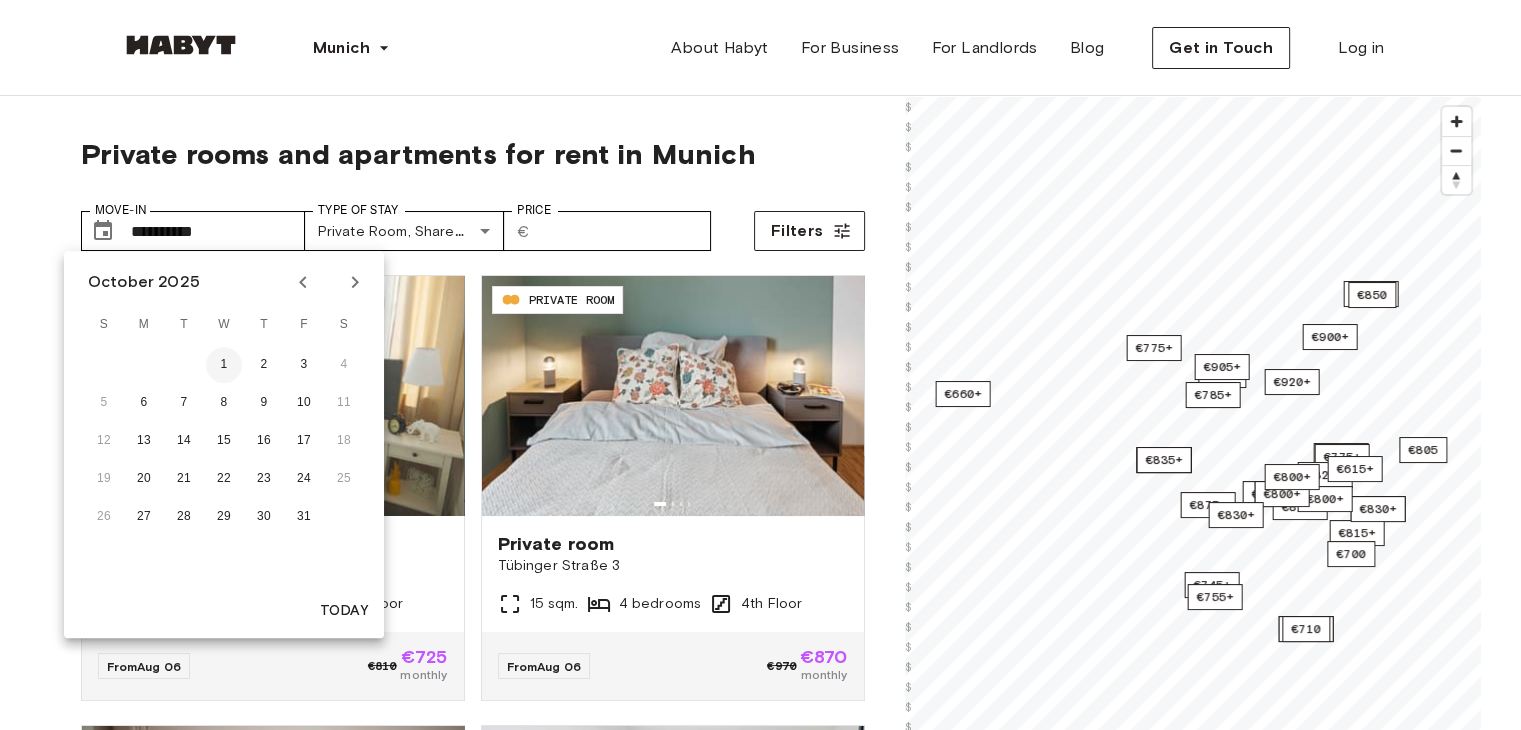 click on "1" at bounding box center [224, 365] 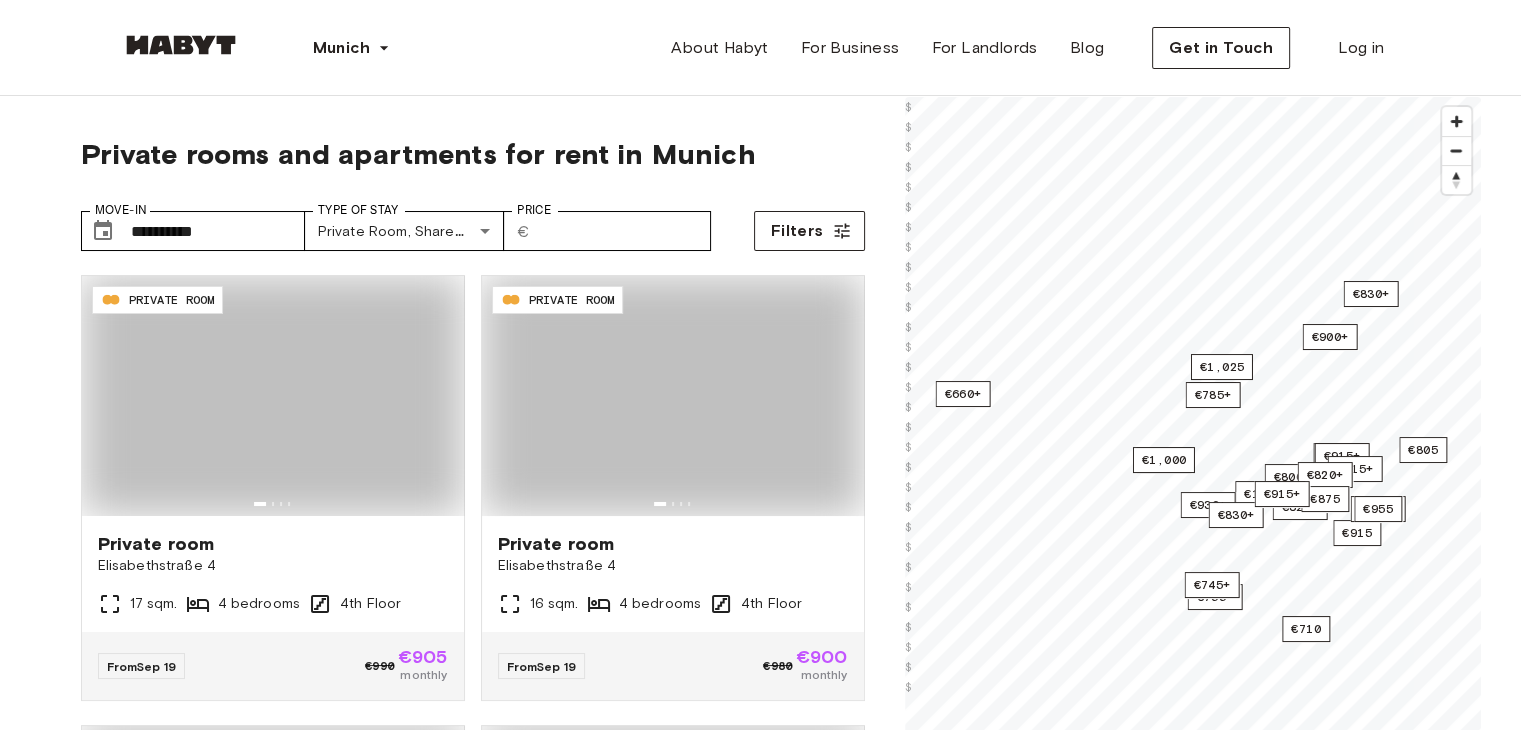 type on "**********" 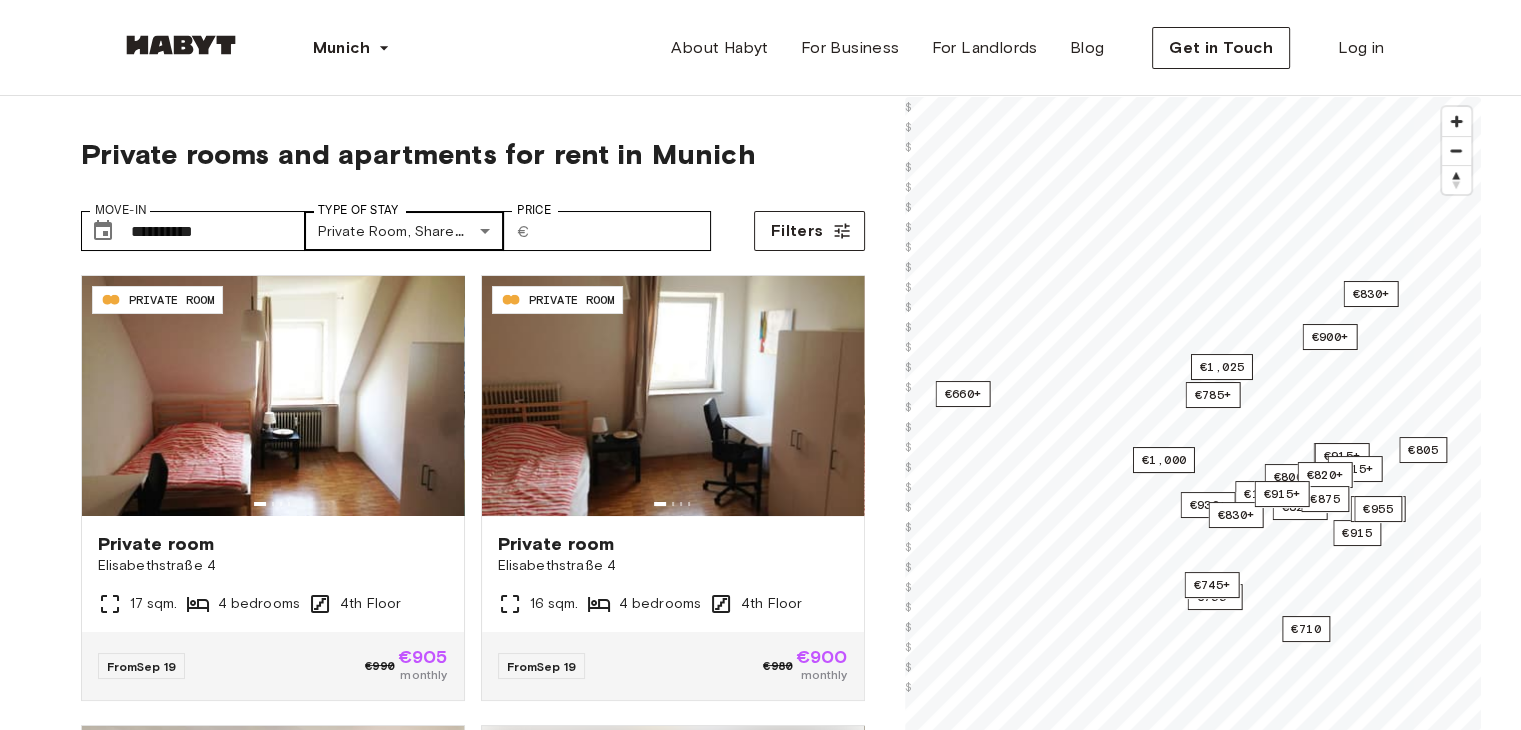 click on "**********" at bounding box center [760, 2408] 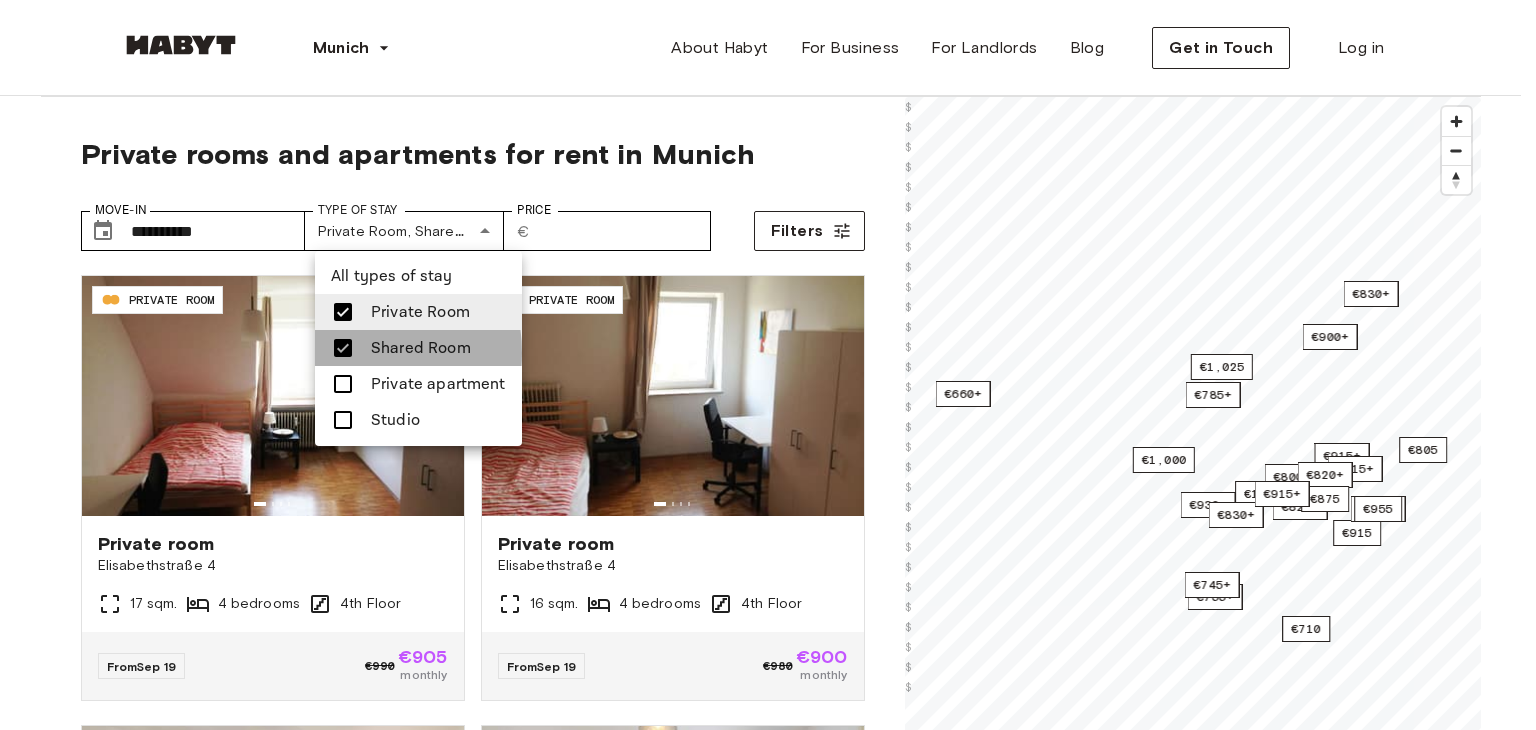 click at bounding box center [343, 348] 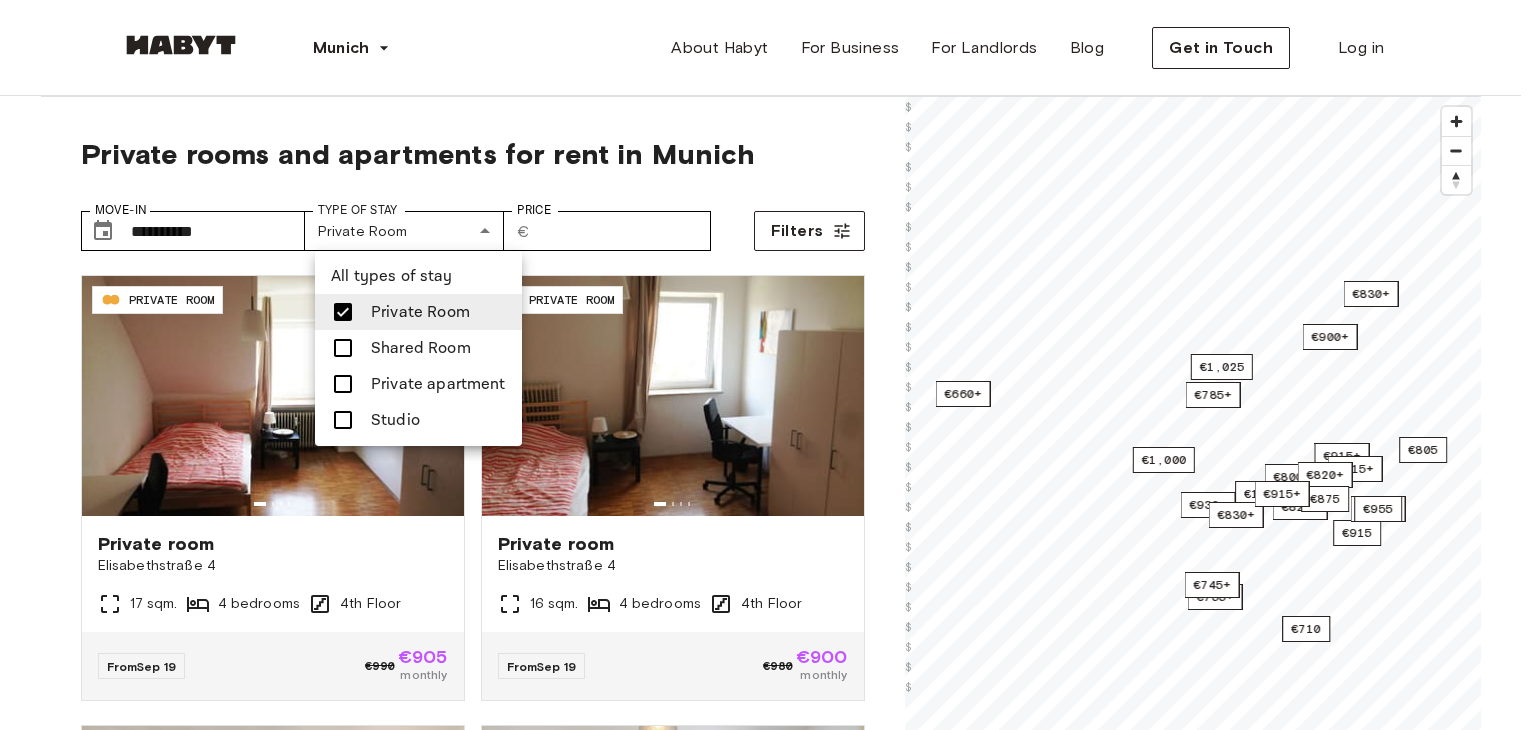 click at bounding box center [343, 384] 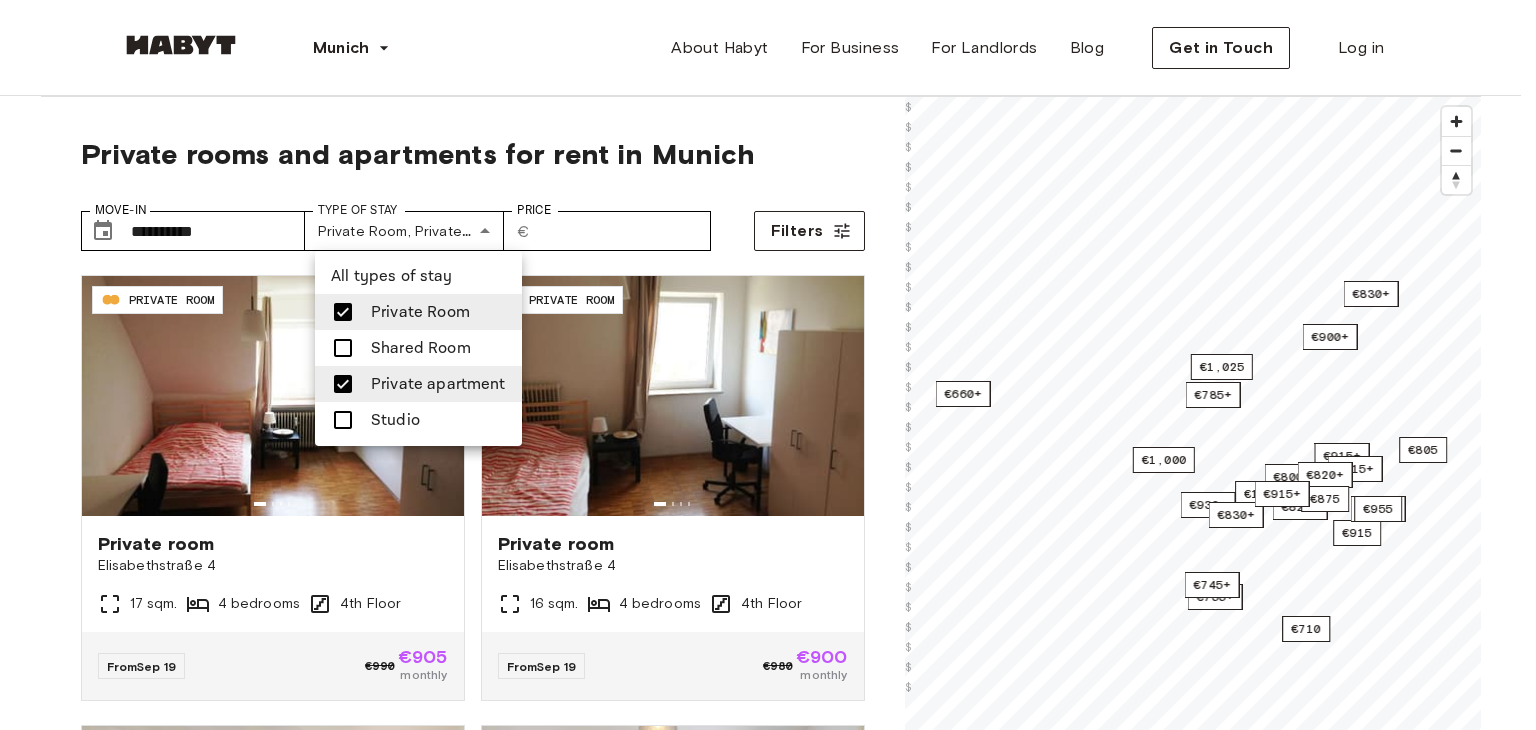 click at bounding box center (343, 420) 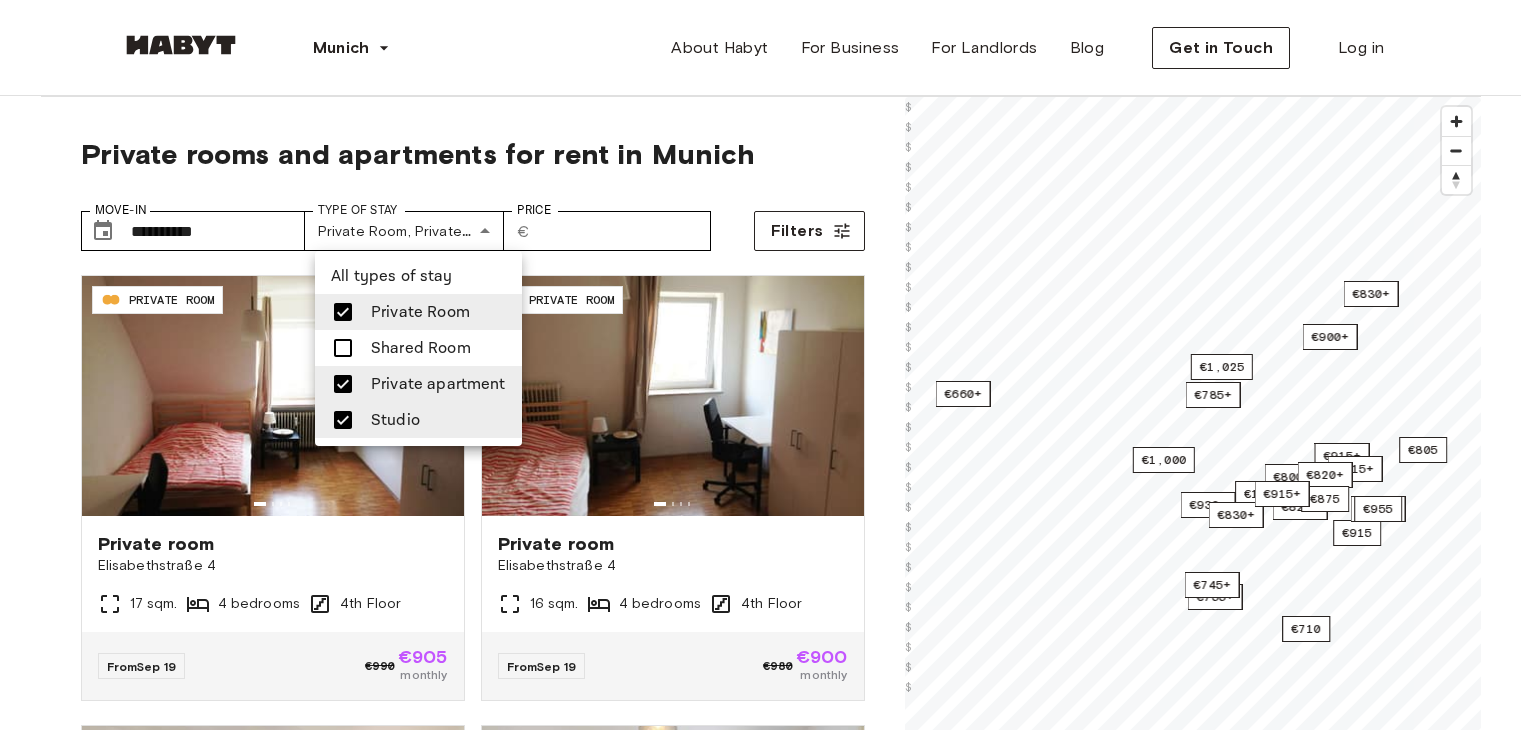 click at bounding box center (768, 365) 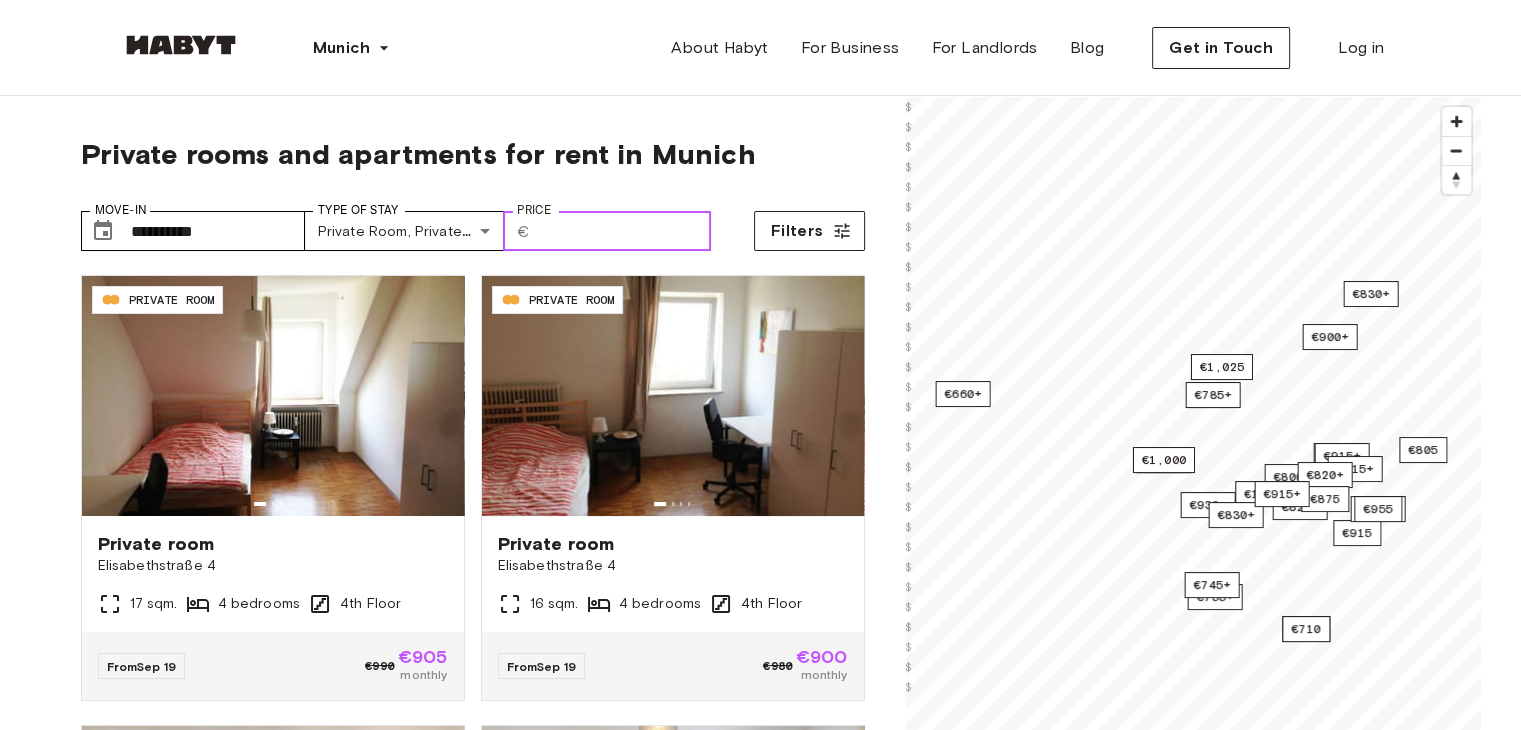 click on "Price" at bounding box center (624, 231) 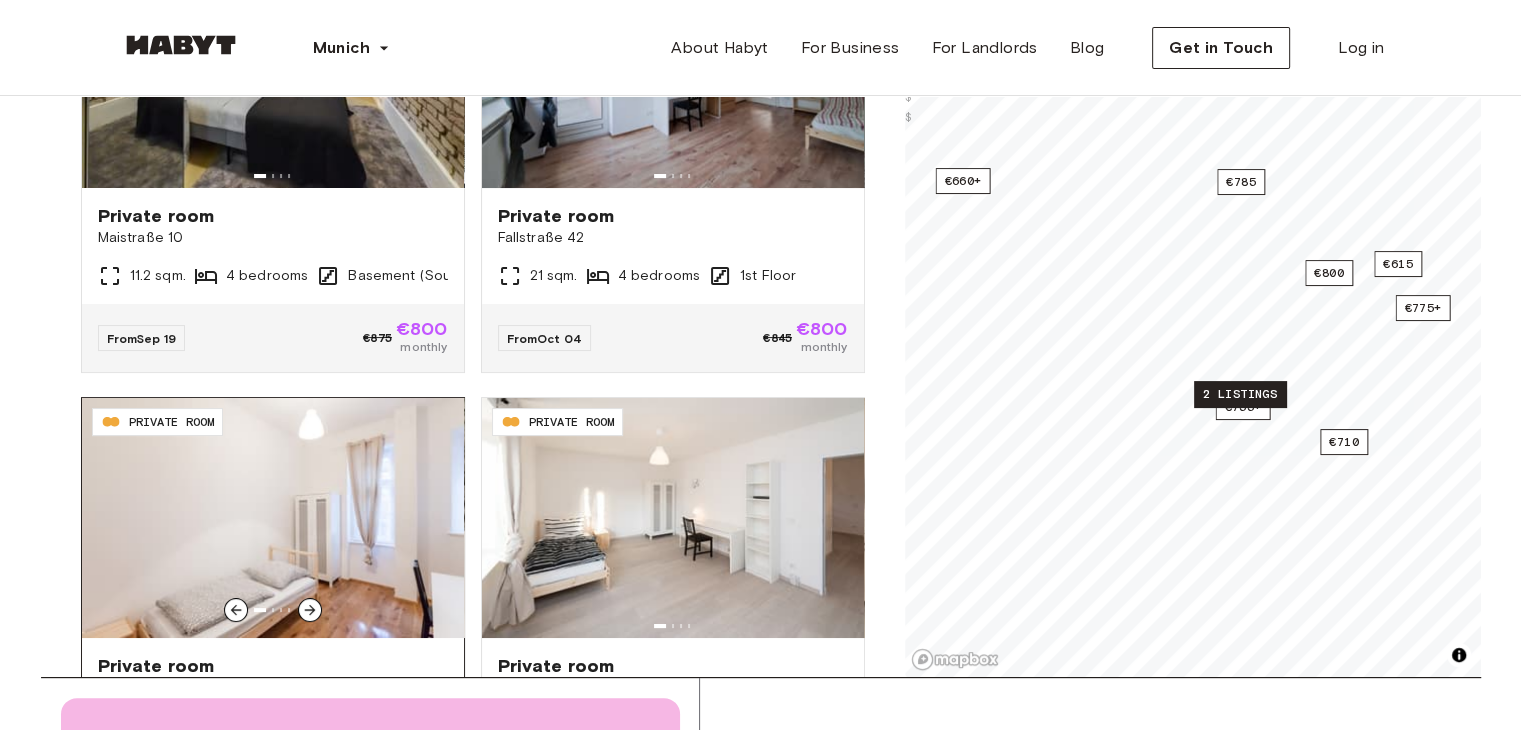scroll, scrollTop: 324, scrollLeft: 0, axis: vertical 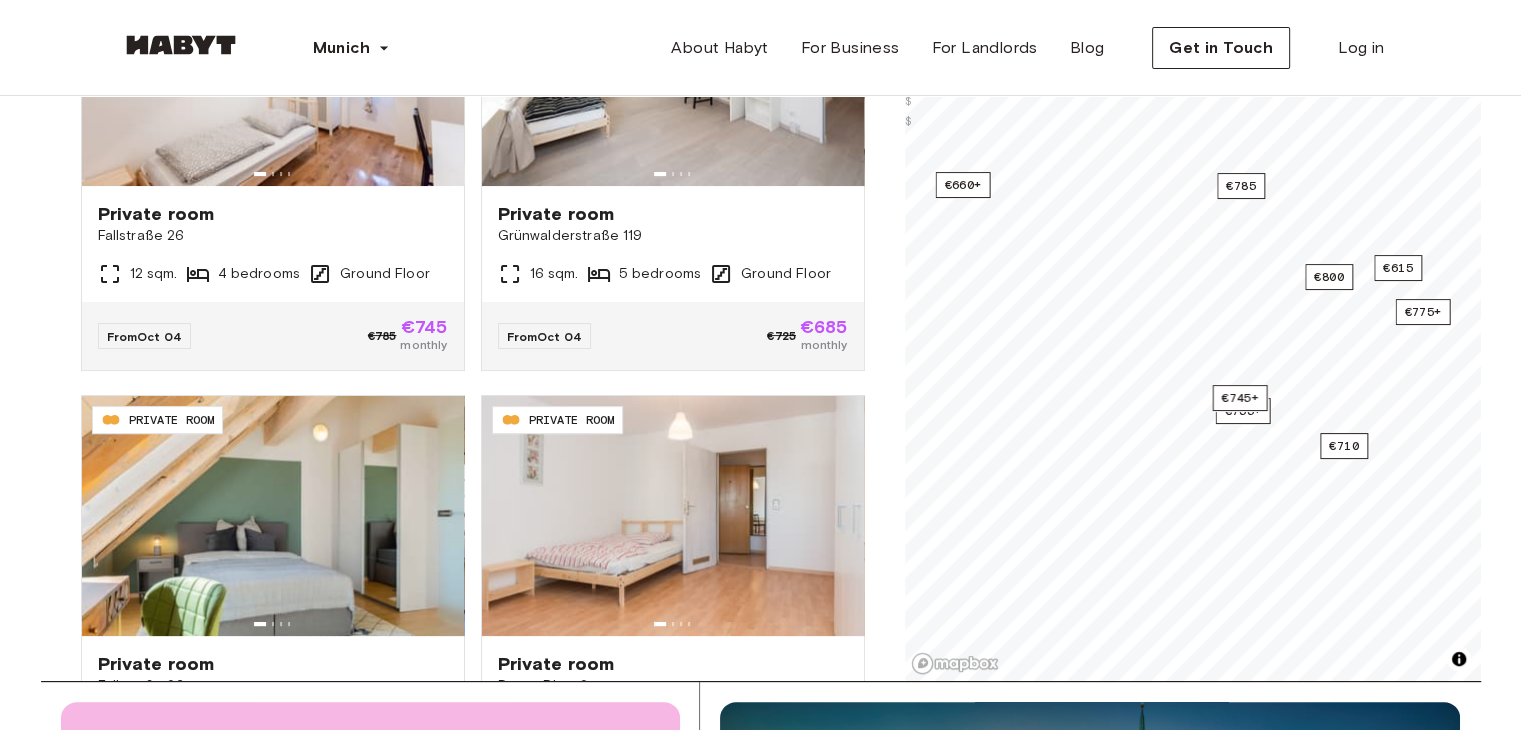 type on "***" 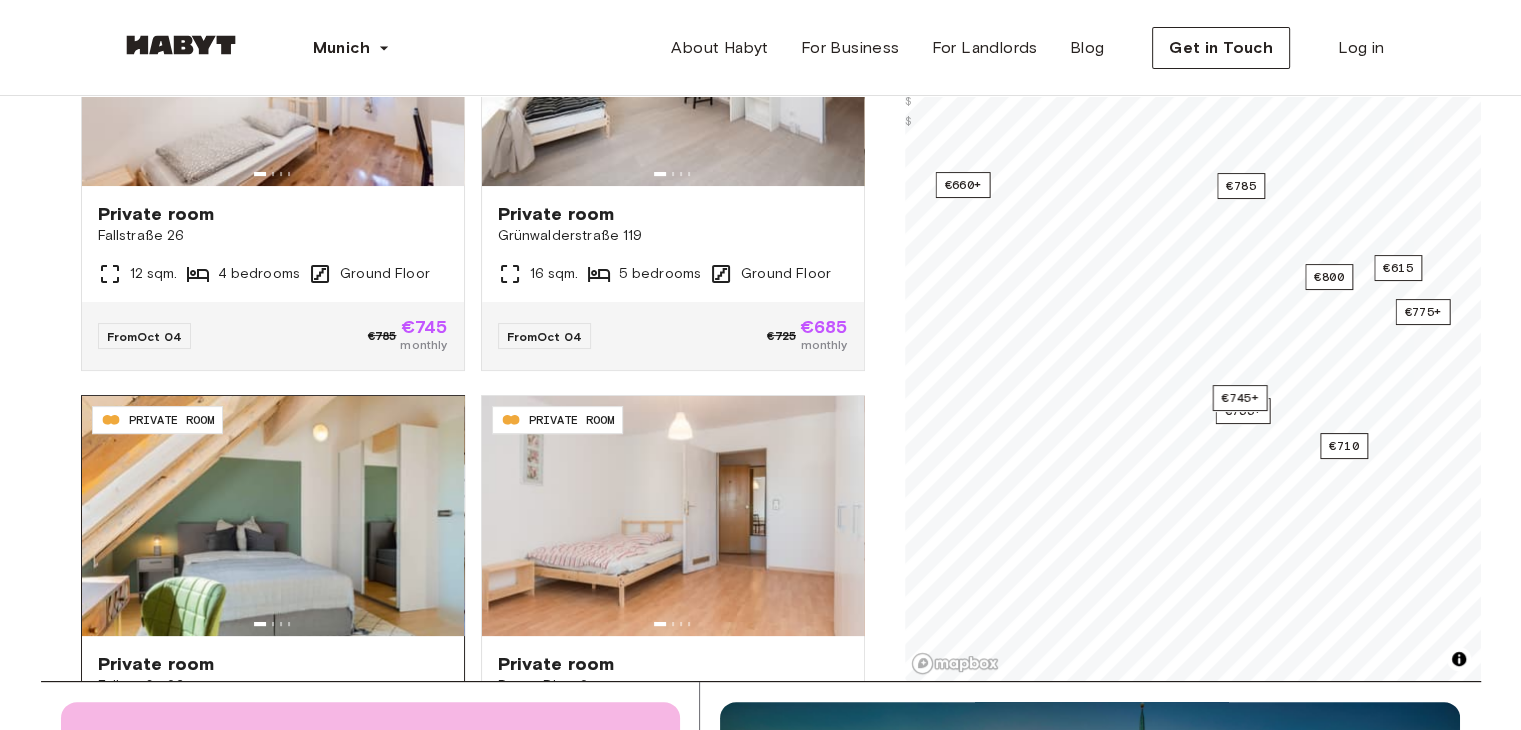 drag, startPoint x: 76, startPoint y: 395, endPoint x: 151, endPoint y: 413, distance: 77.12976 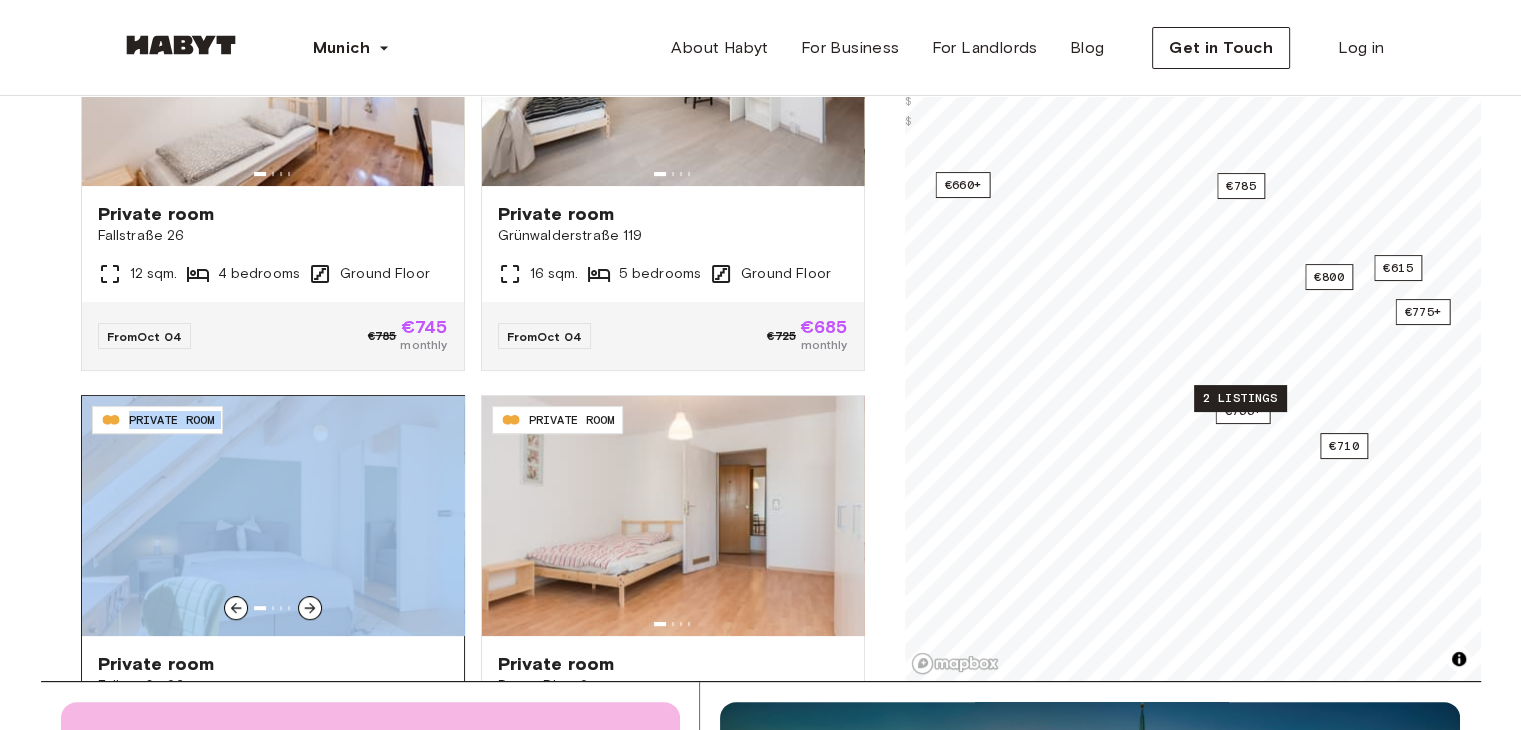 click on "PRIVATE ROOM" at bounding box center (172, 420) 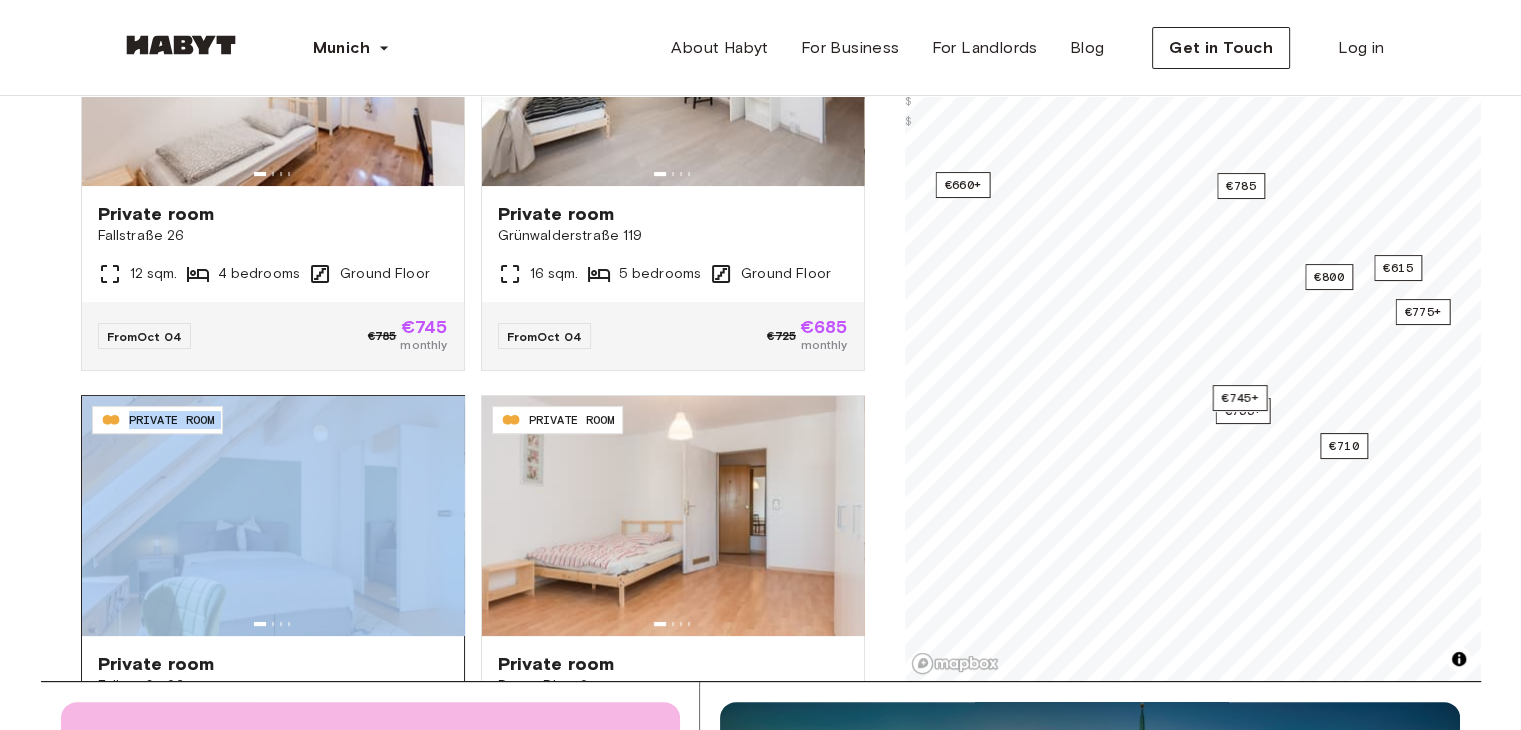 scroll, scrollTop: 508, scrollLeft: 0, axis: vertical 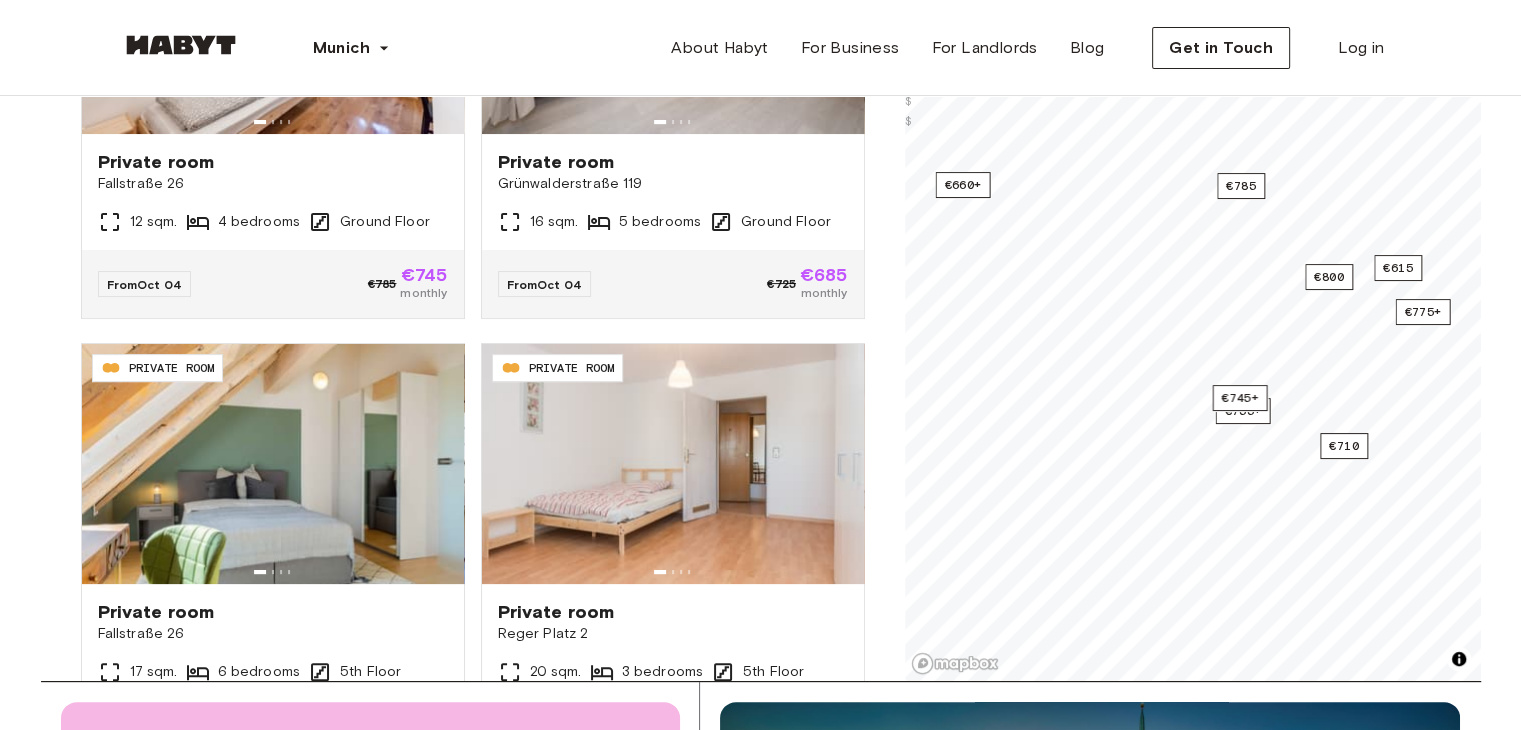 click on "**********" at bounding box center [473, 227] 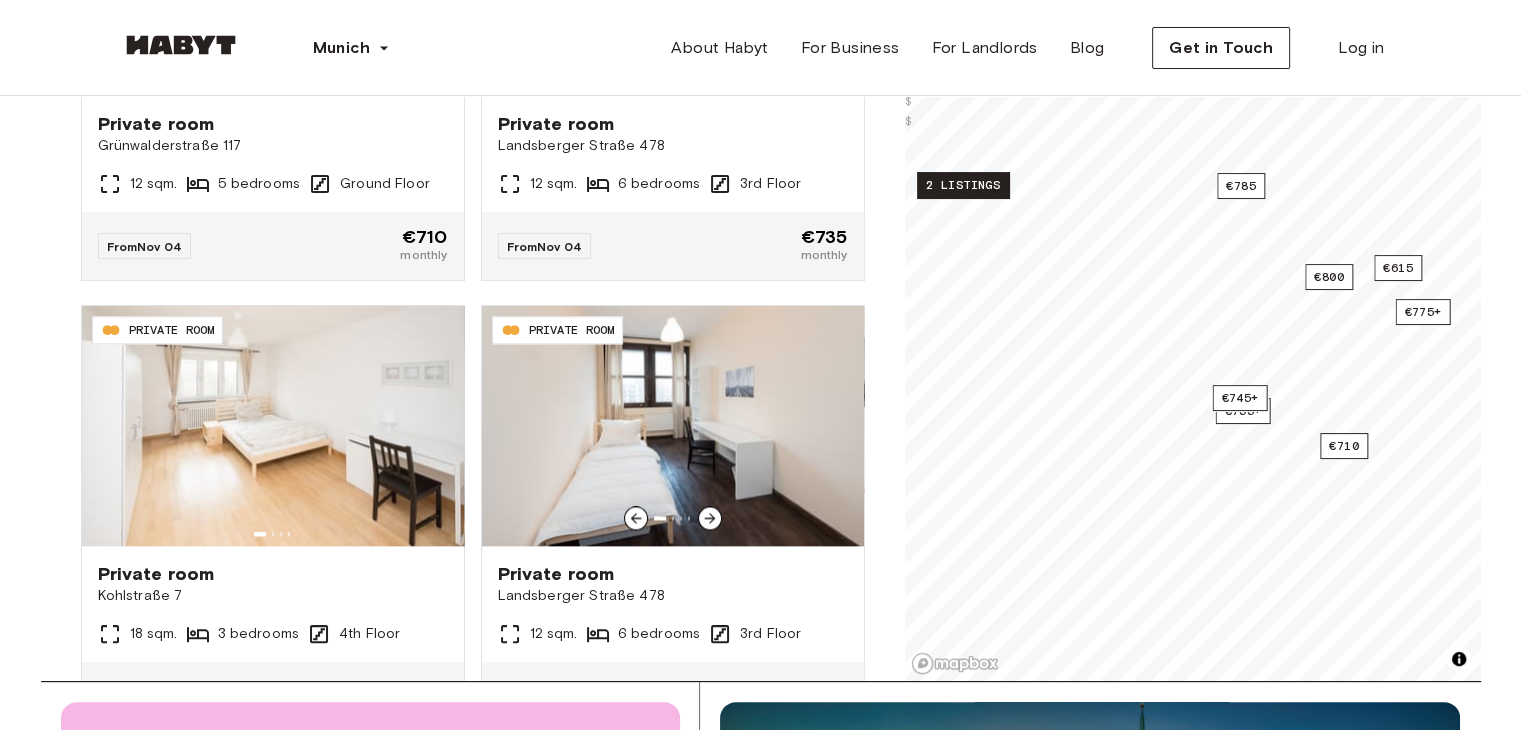 scroll, scrollTop: 2448, scrollLeft: 0, axis: vertical 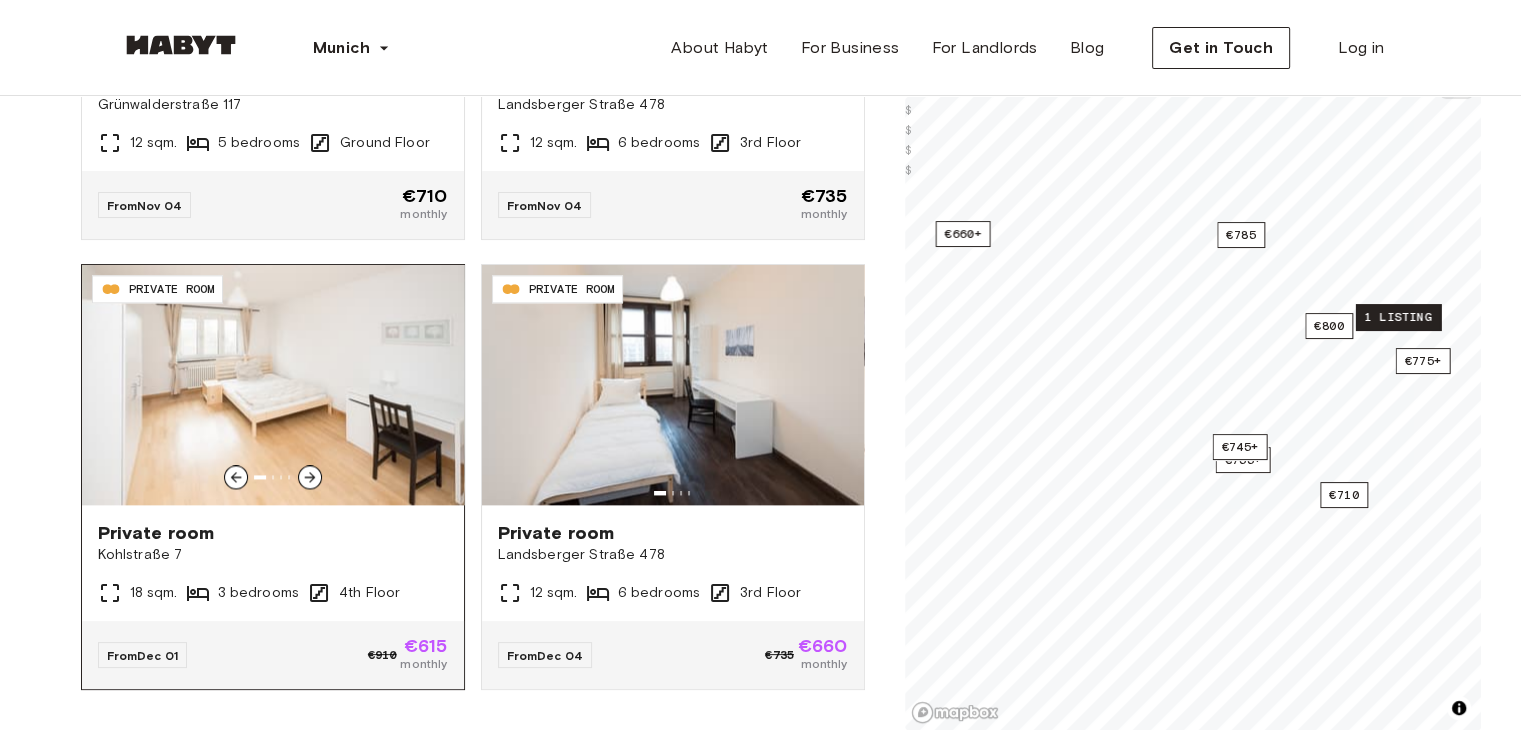 click at bounding box center [273, 385] 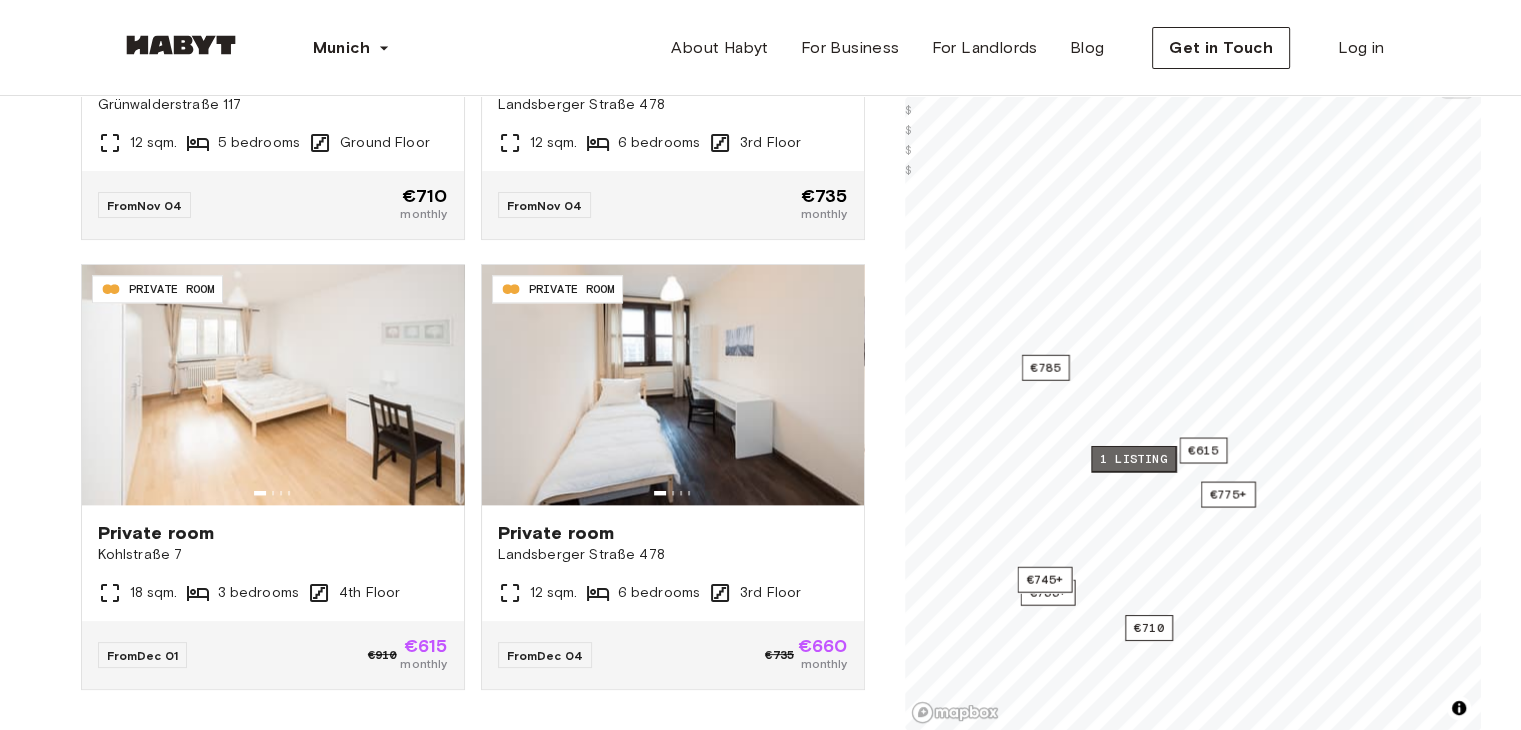 click on "1 listing" at bounding box center (1133, 459) 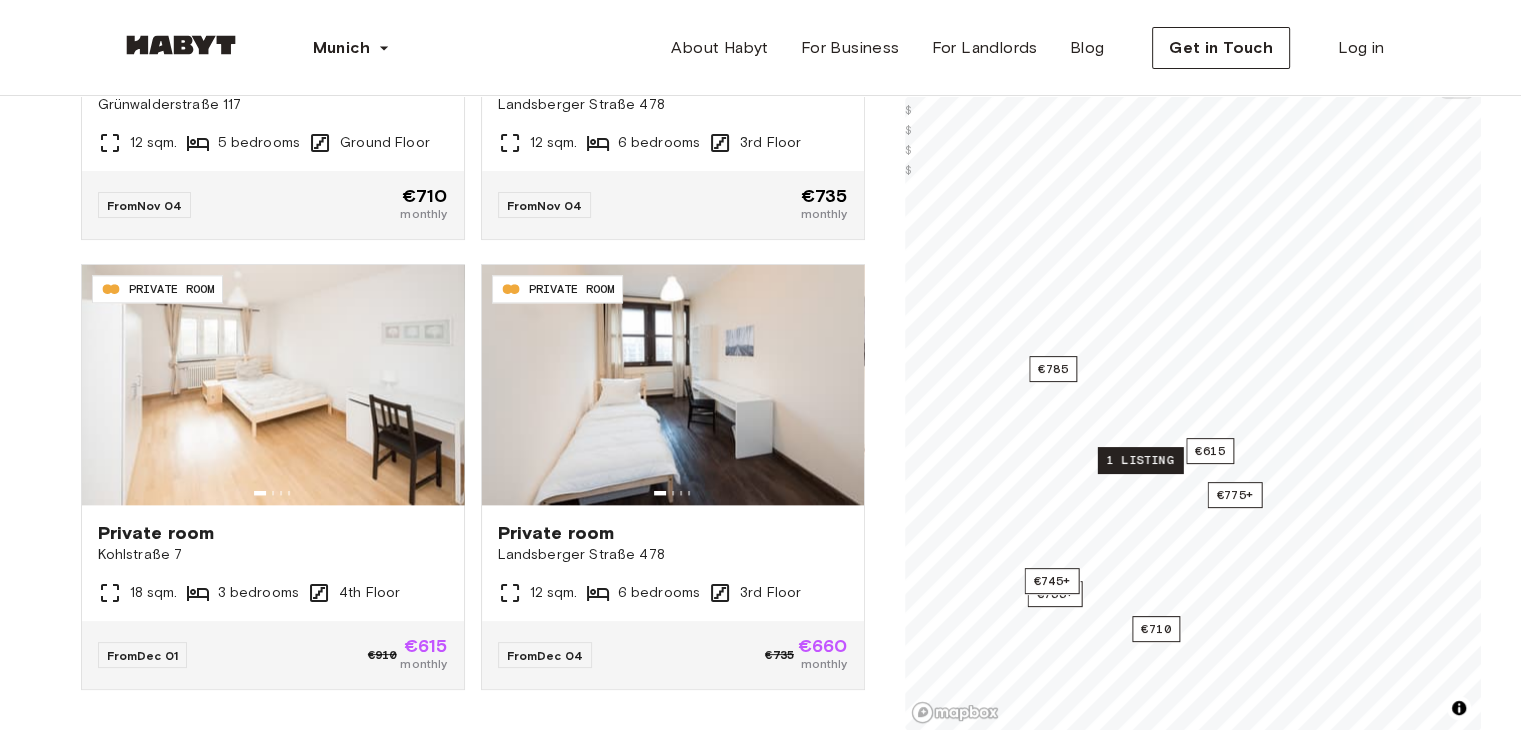 click on "1 listing" at bounding box center [1139, 460] 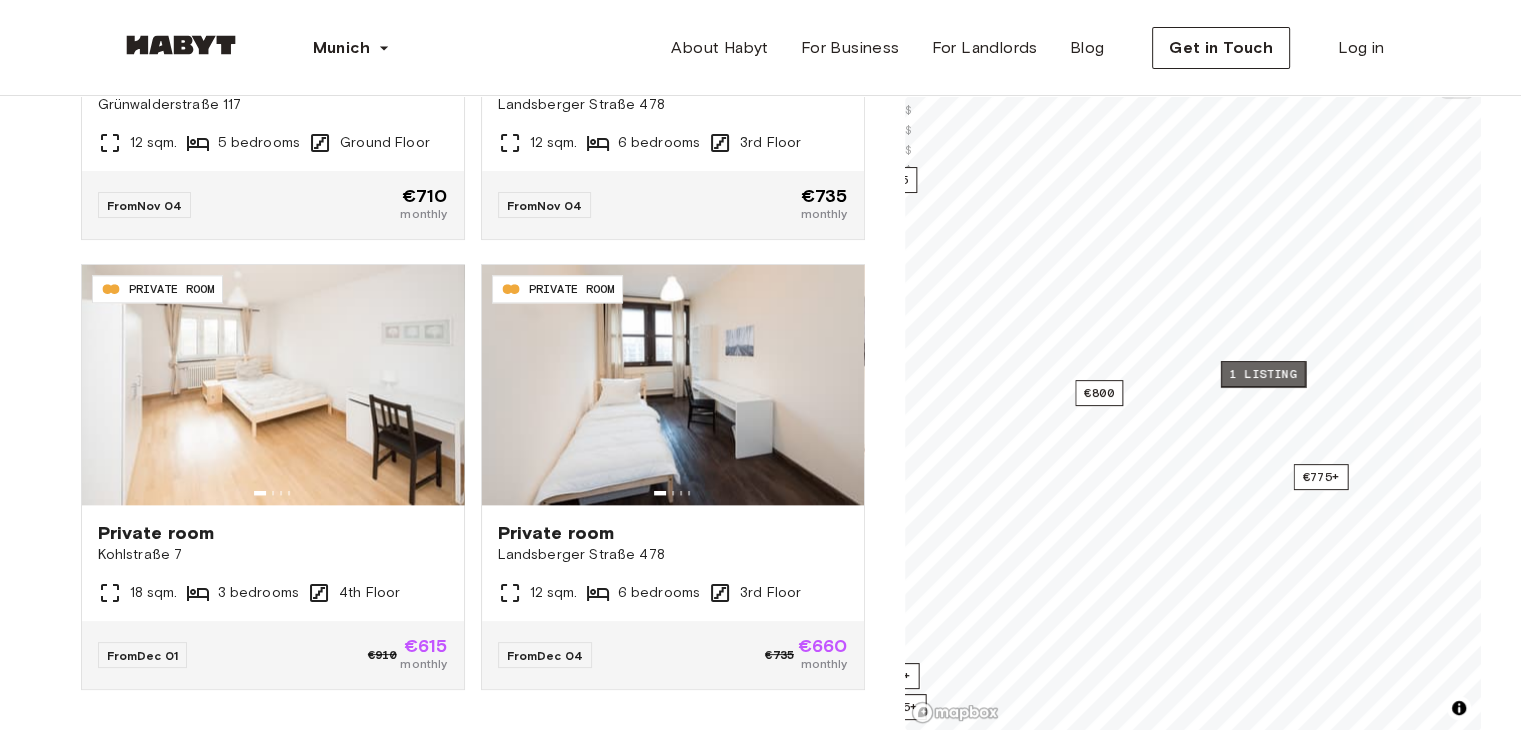 click on "1 listing" at bounding box center [1262, 374] 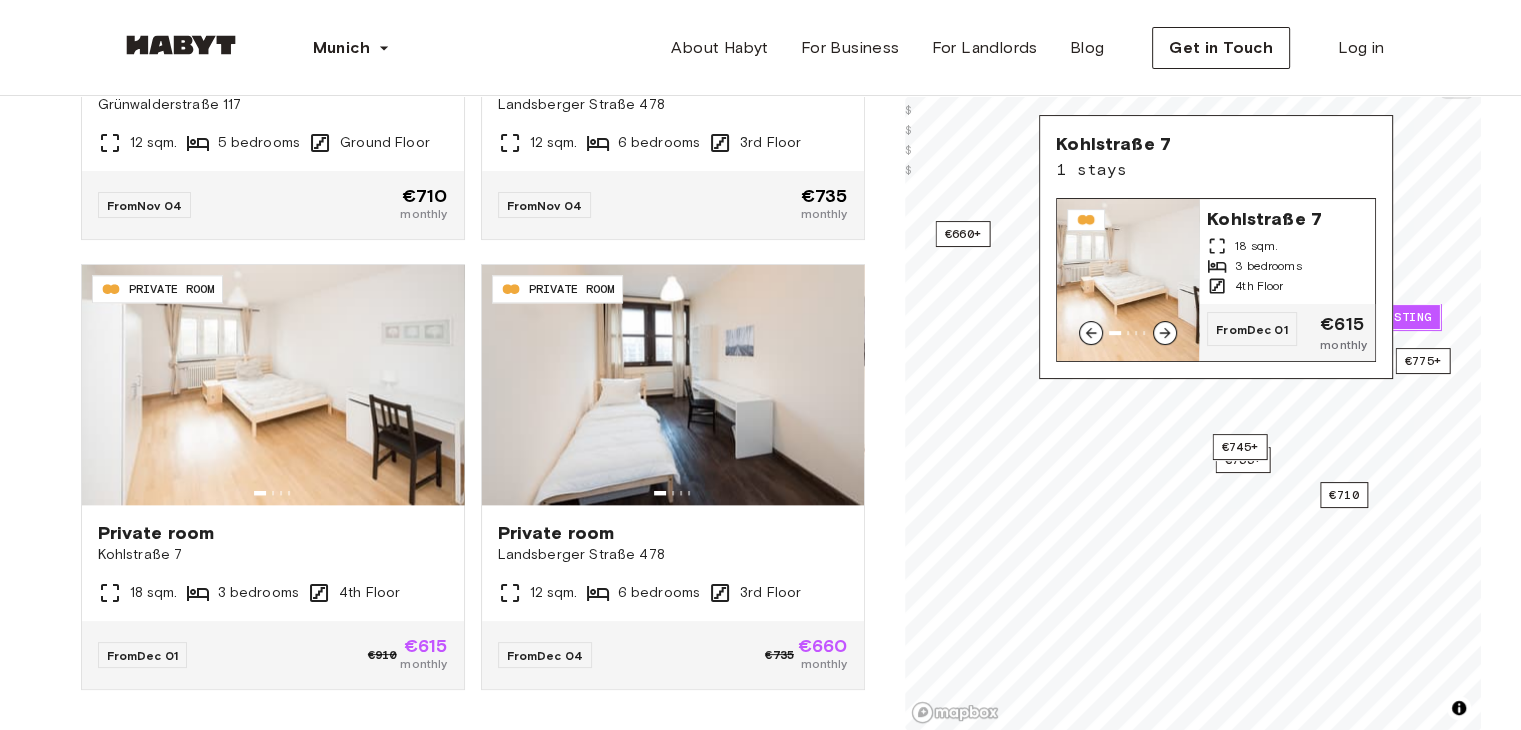 click at bounding box center (1128, 280) 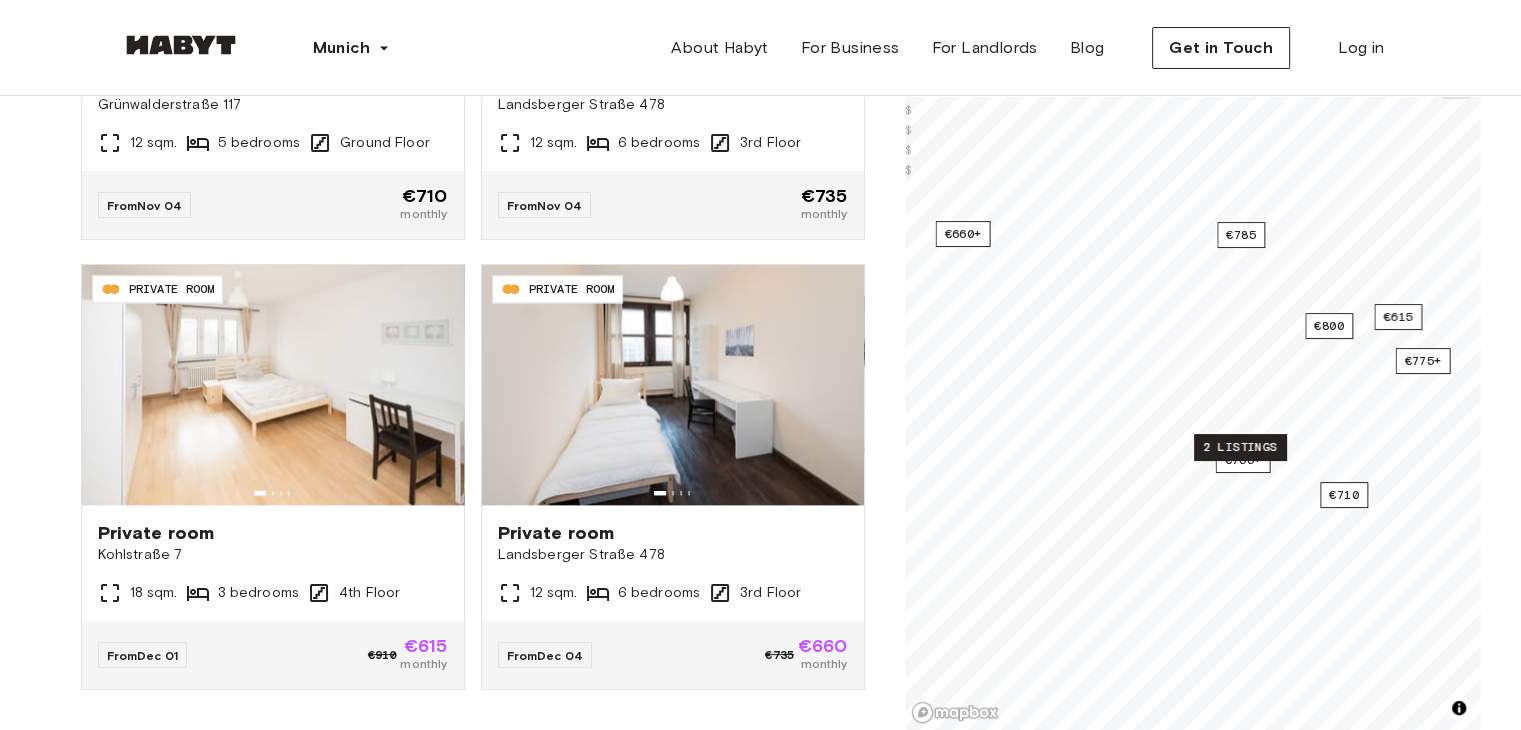 click on "2 listings" at bounding box center [1240, 447] 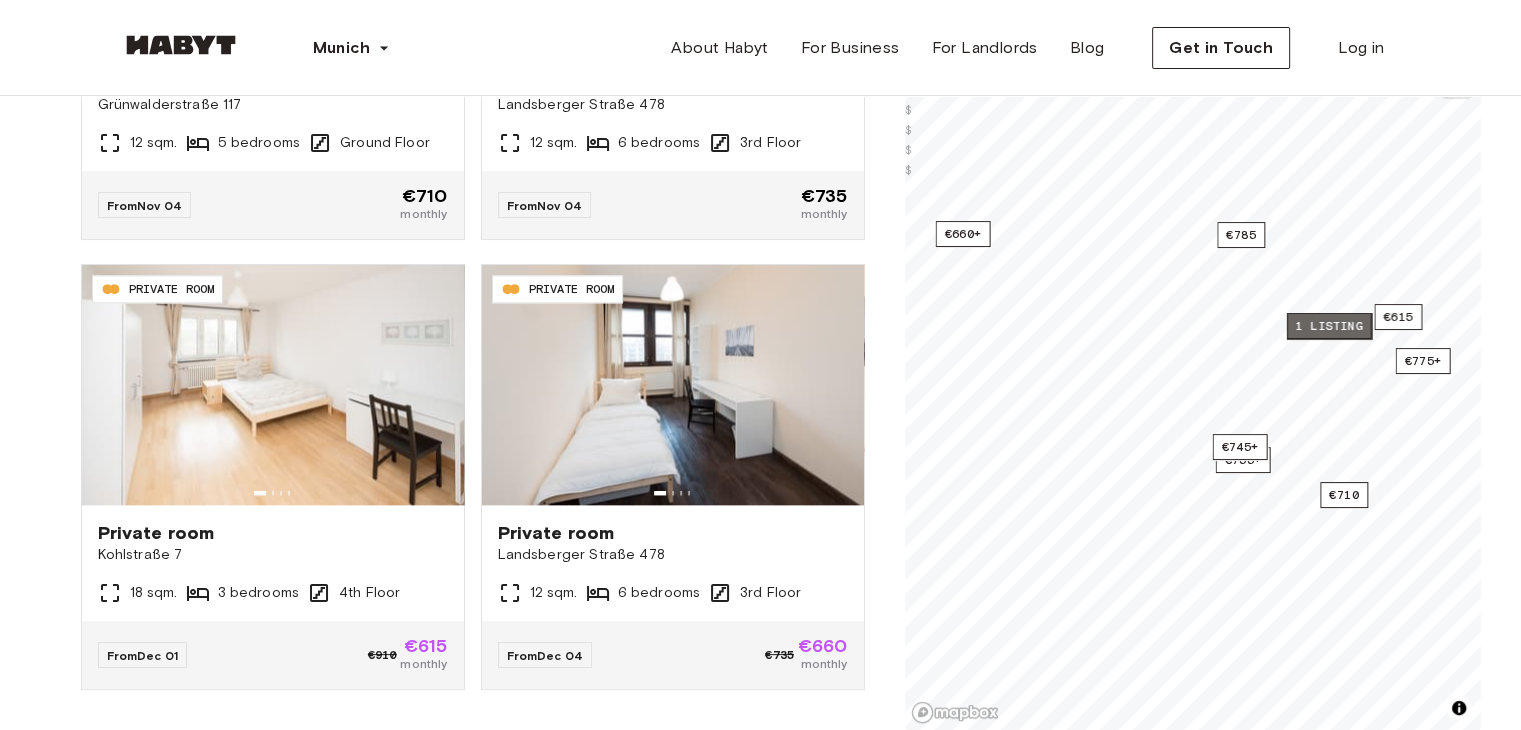 click on "1 listing" at bounding box center (1328, 326) 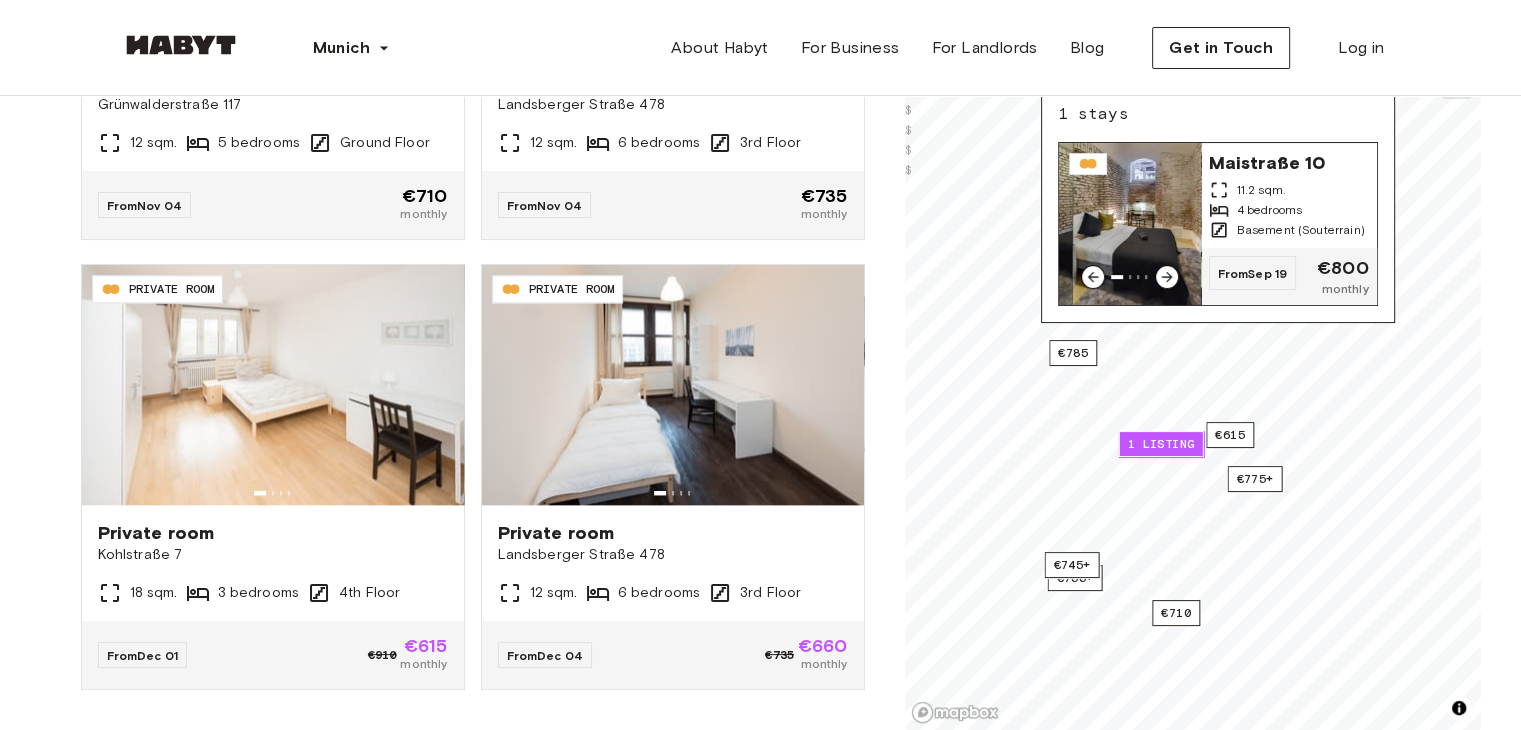 click at bounding box center [1130, 224] 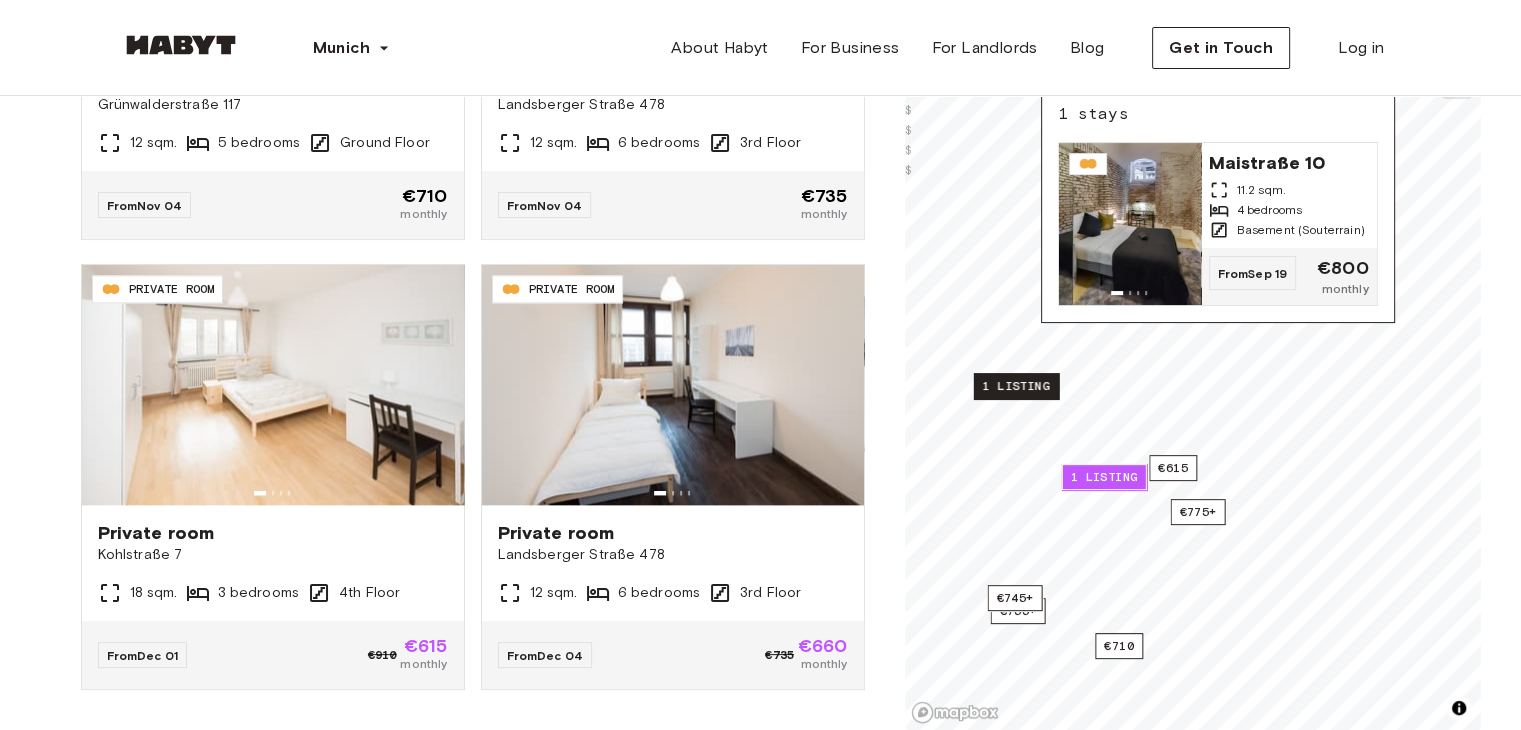 click on "1 listing" at bounding box center [1015, 386] 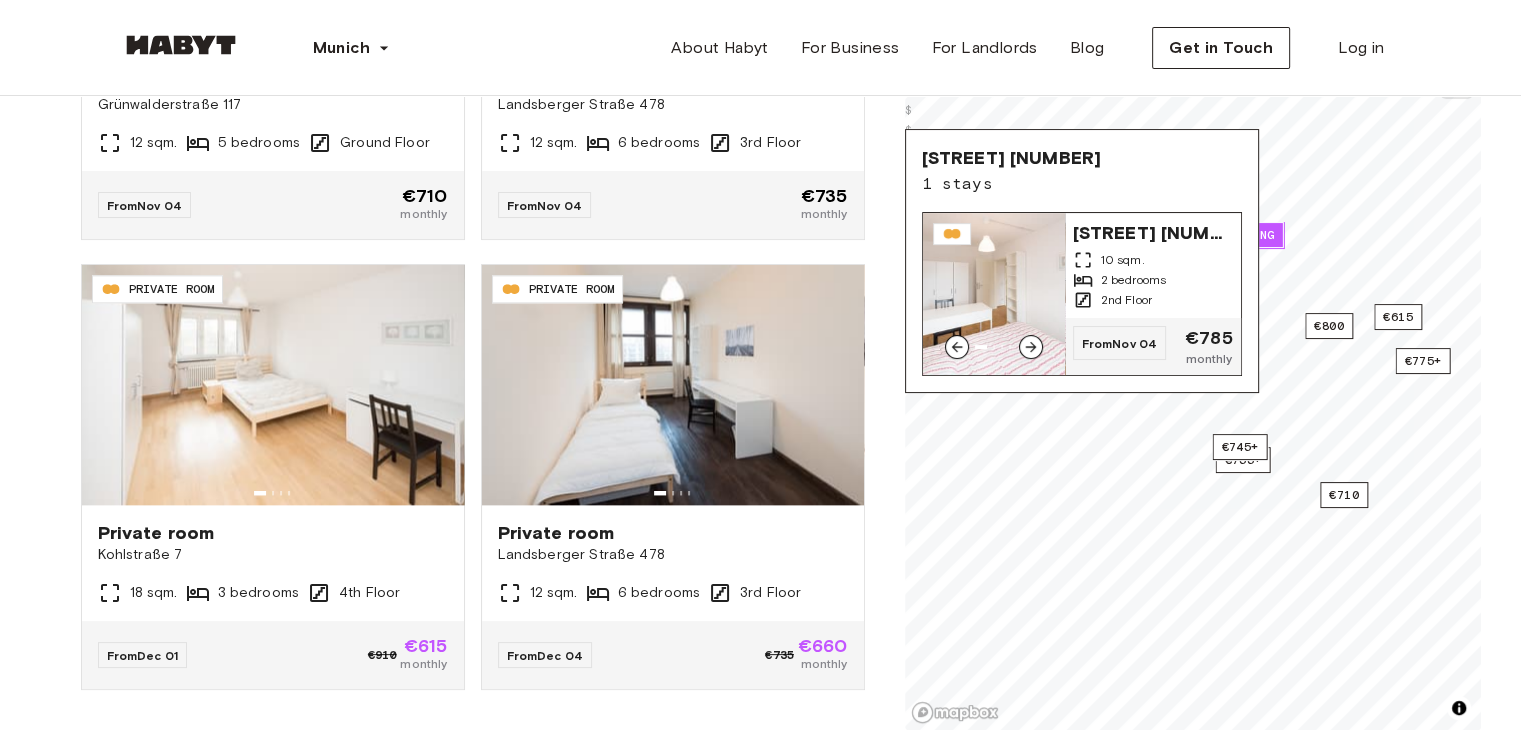 click at bounding box center [994, 294] 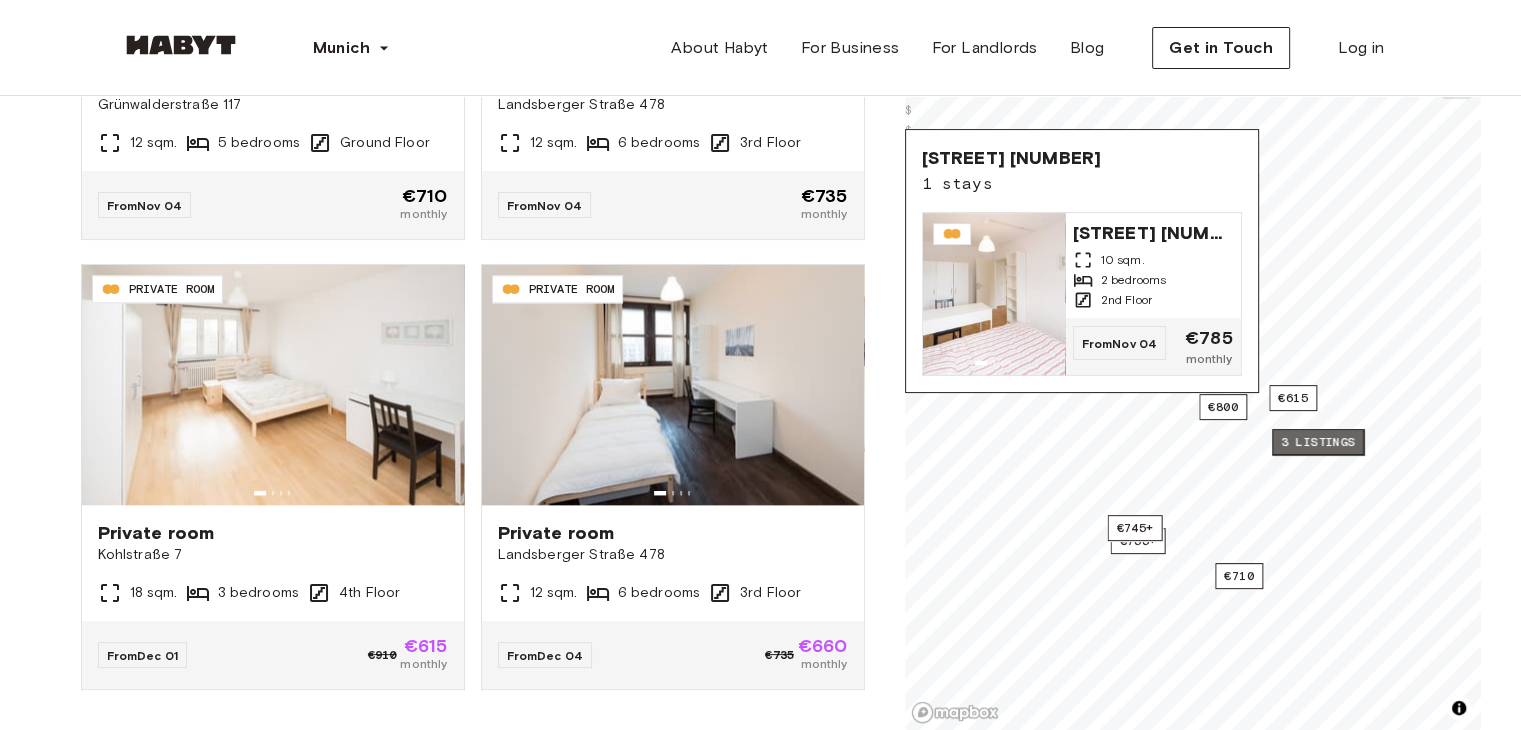 click on "3 listings" at bounding box center (1318, 442) 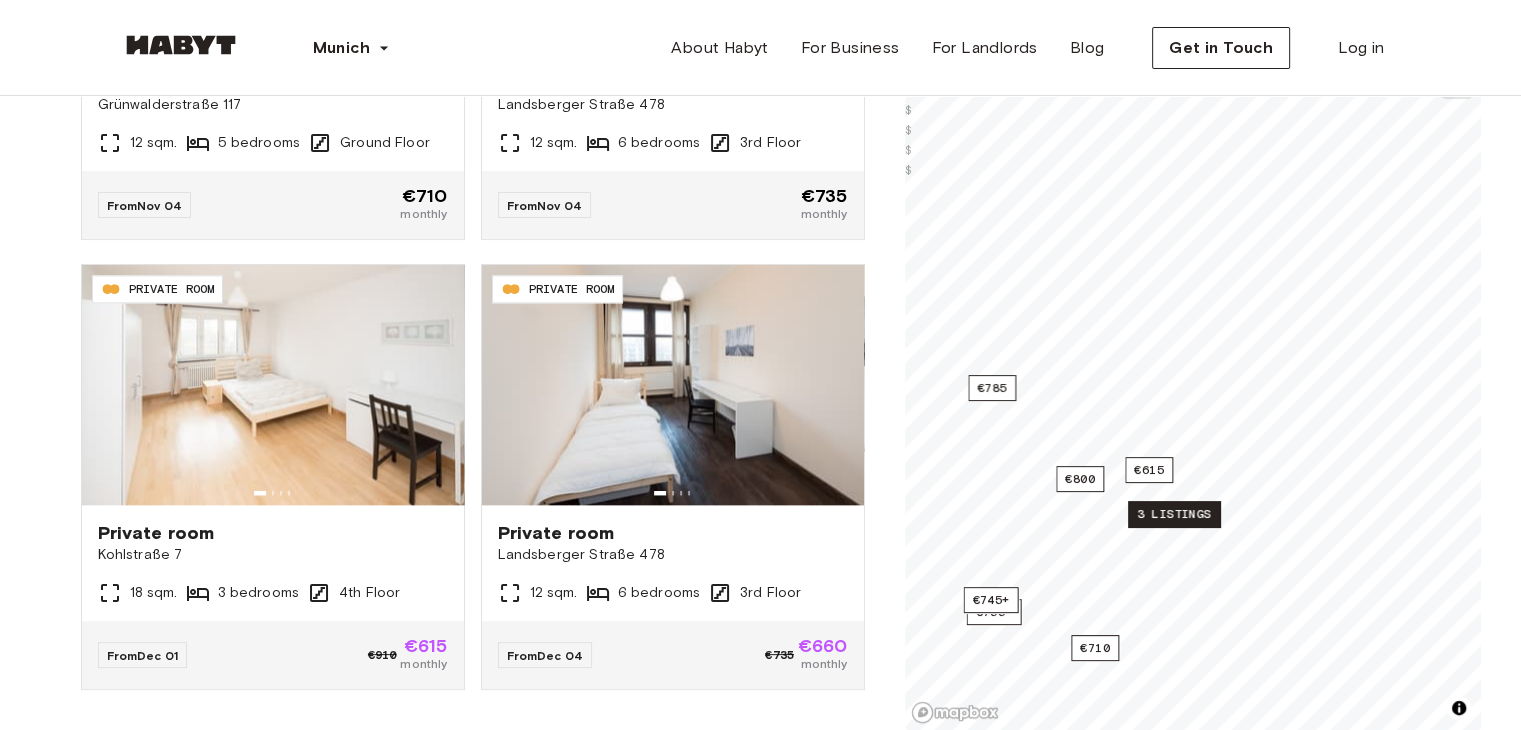click on "3 listings" at bounding box center (1174, 514) 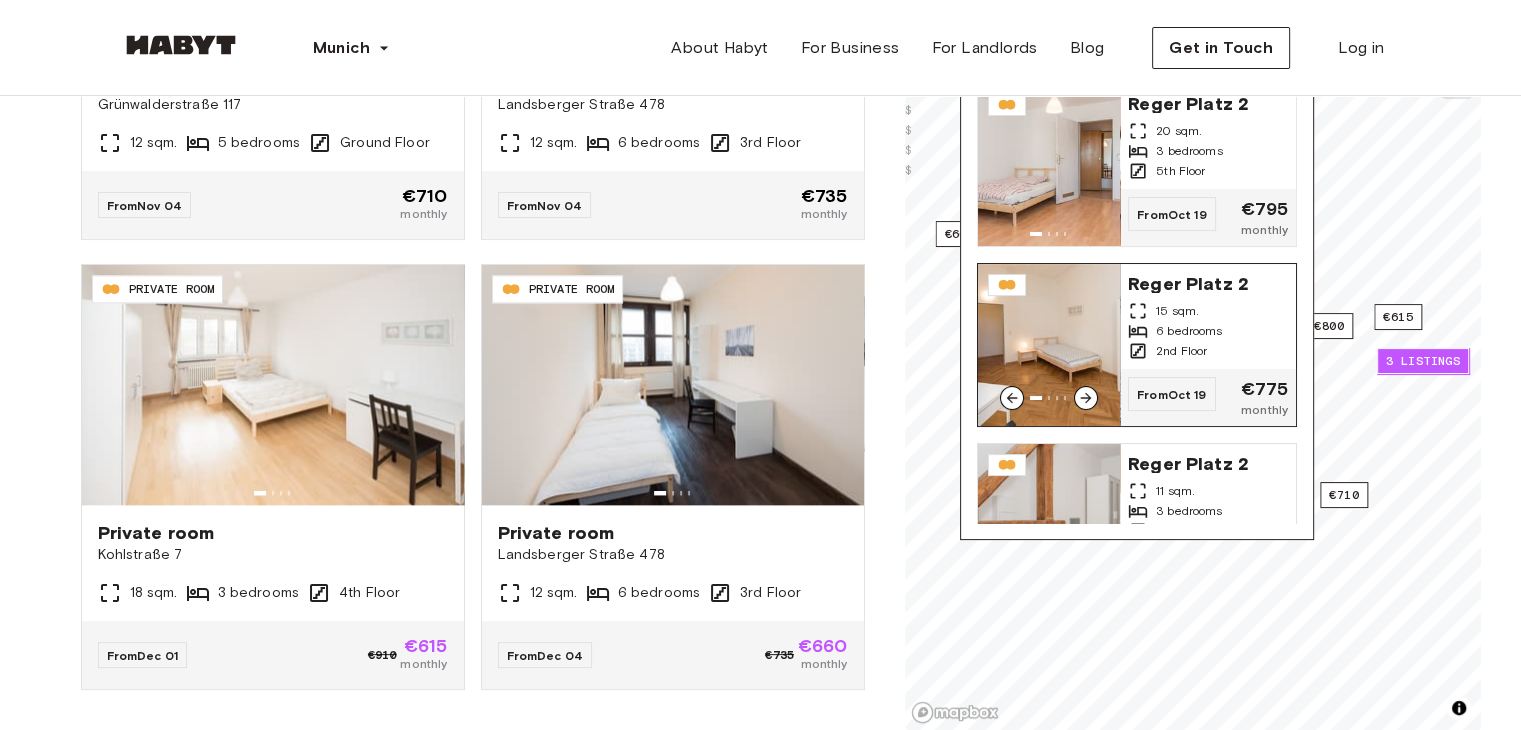 scroll, scrollTop: 81, scrollLeft: 0, axis: vertical 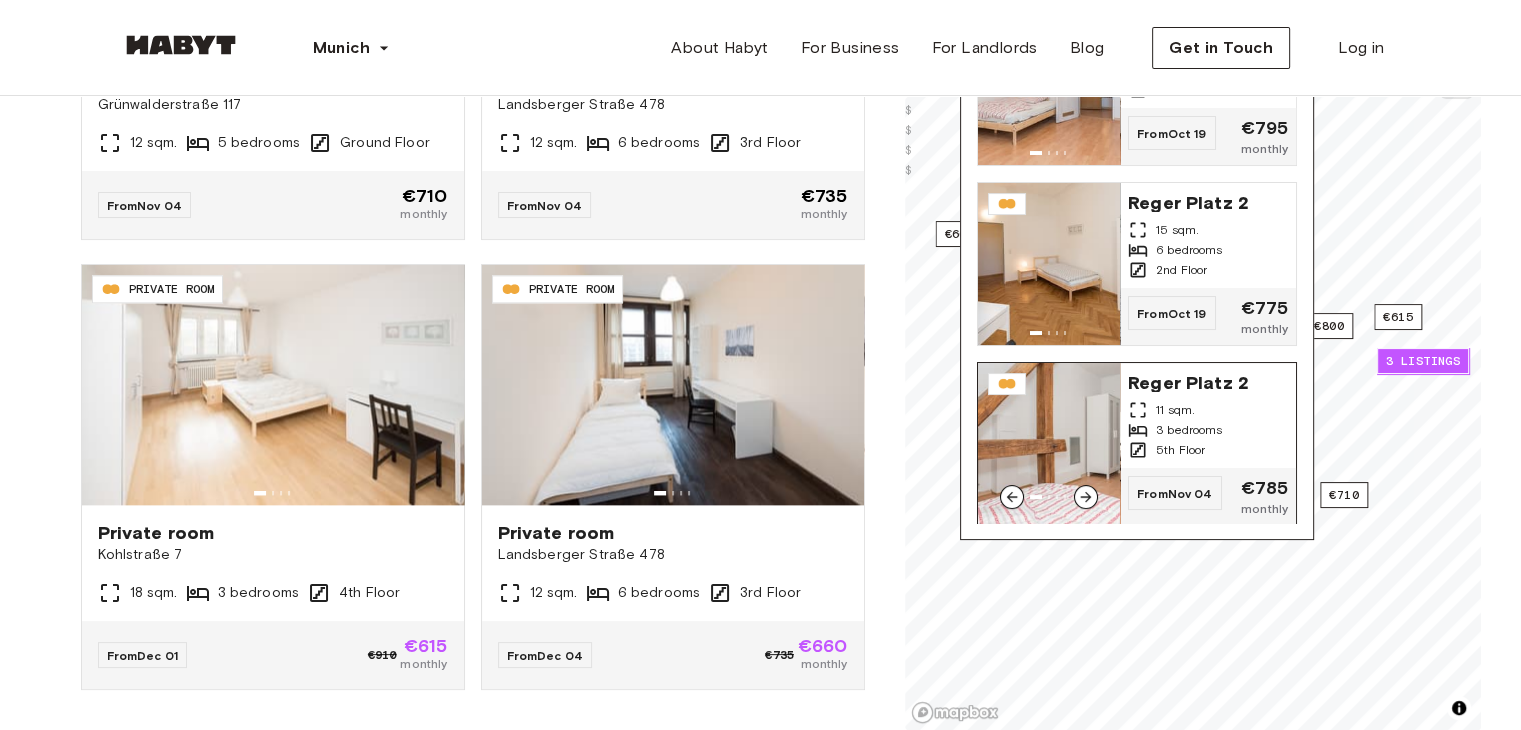 click at bounding box center [1049, 444] 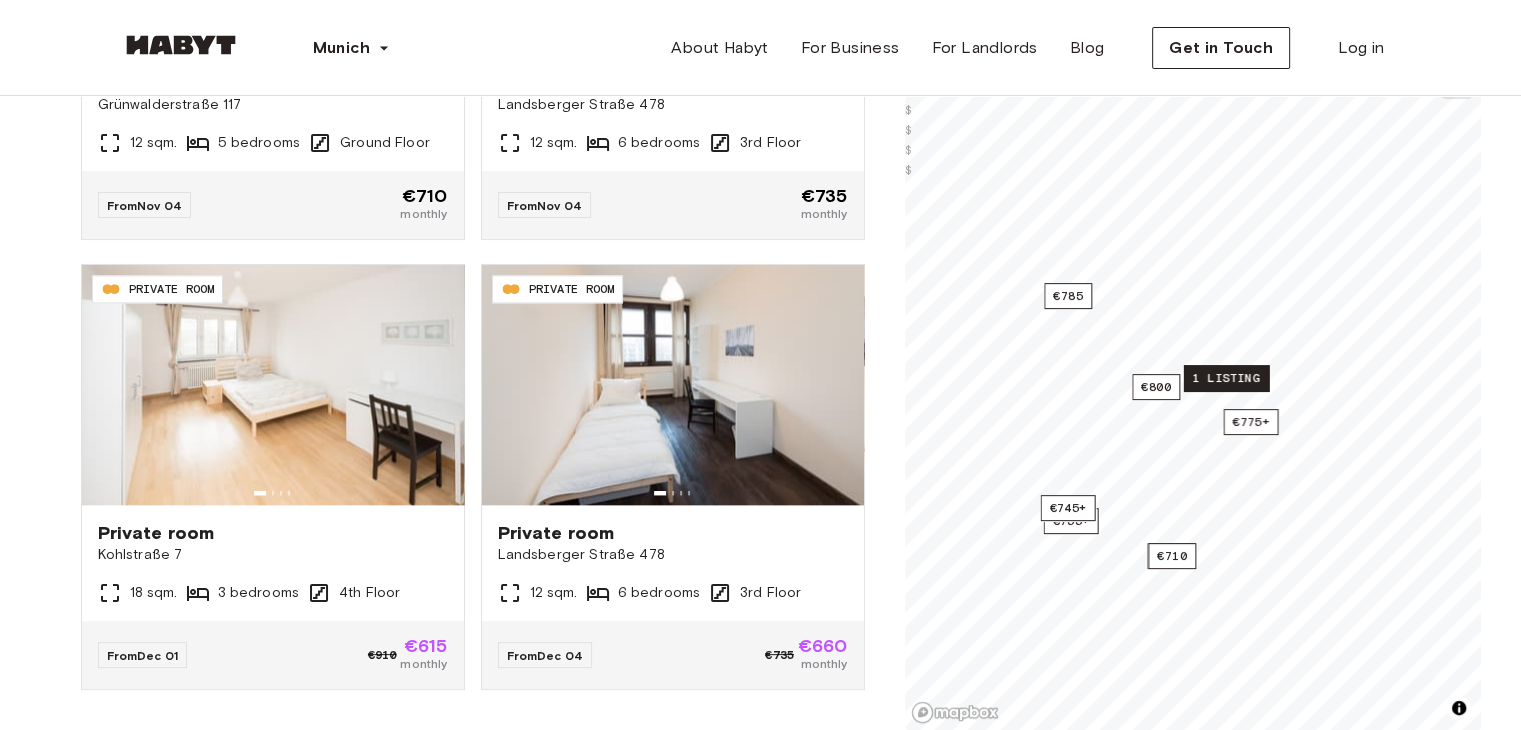 click on "1 listing" at bounding box center [1225, 378] 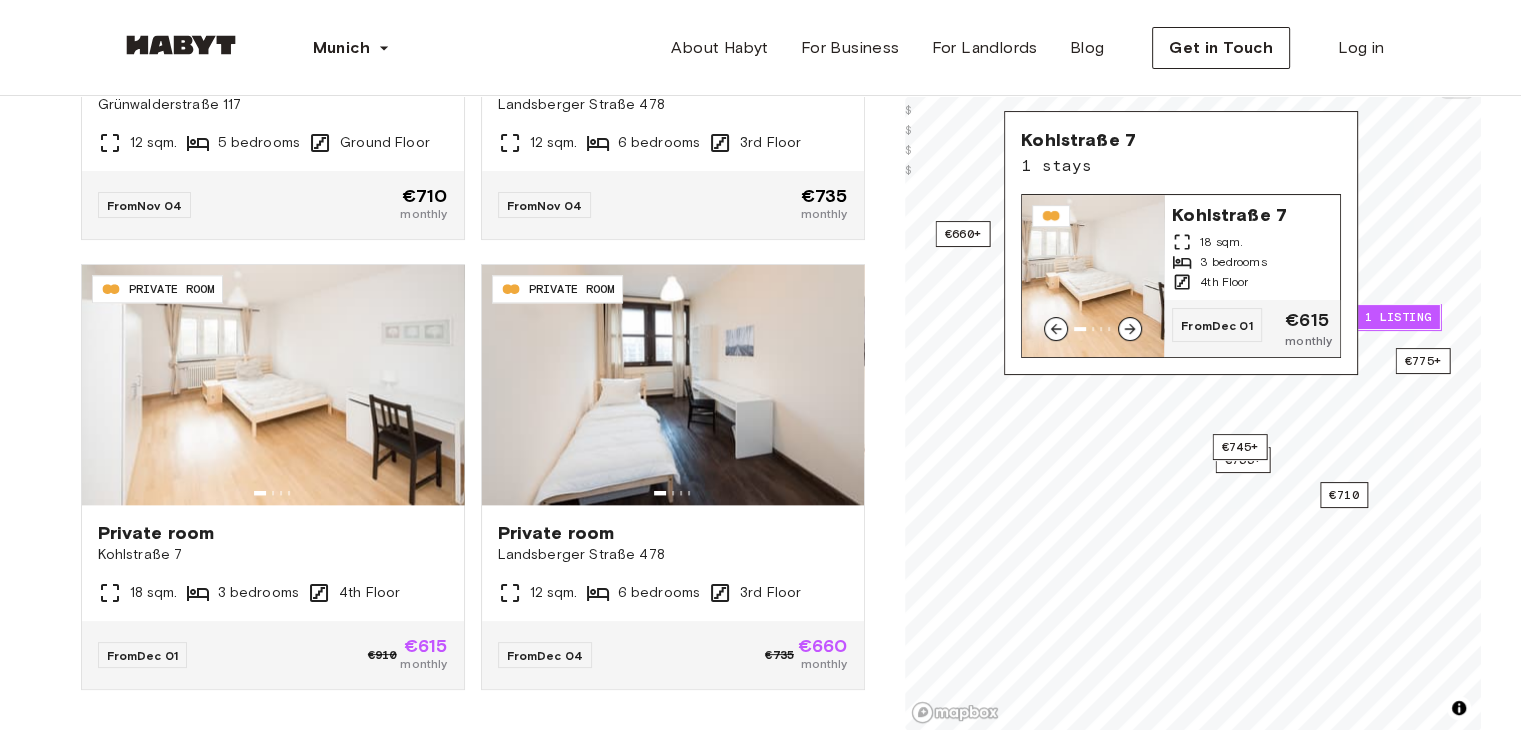 click at bounding box center (1093, 276) 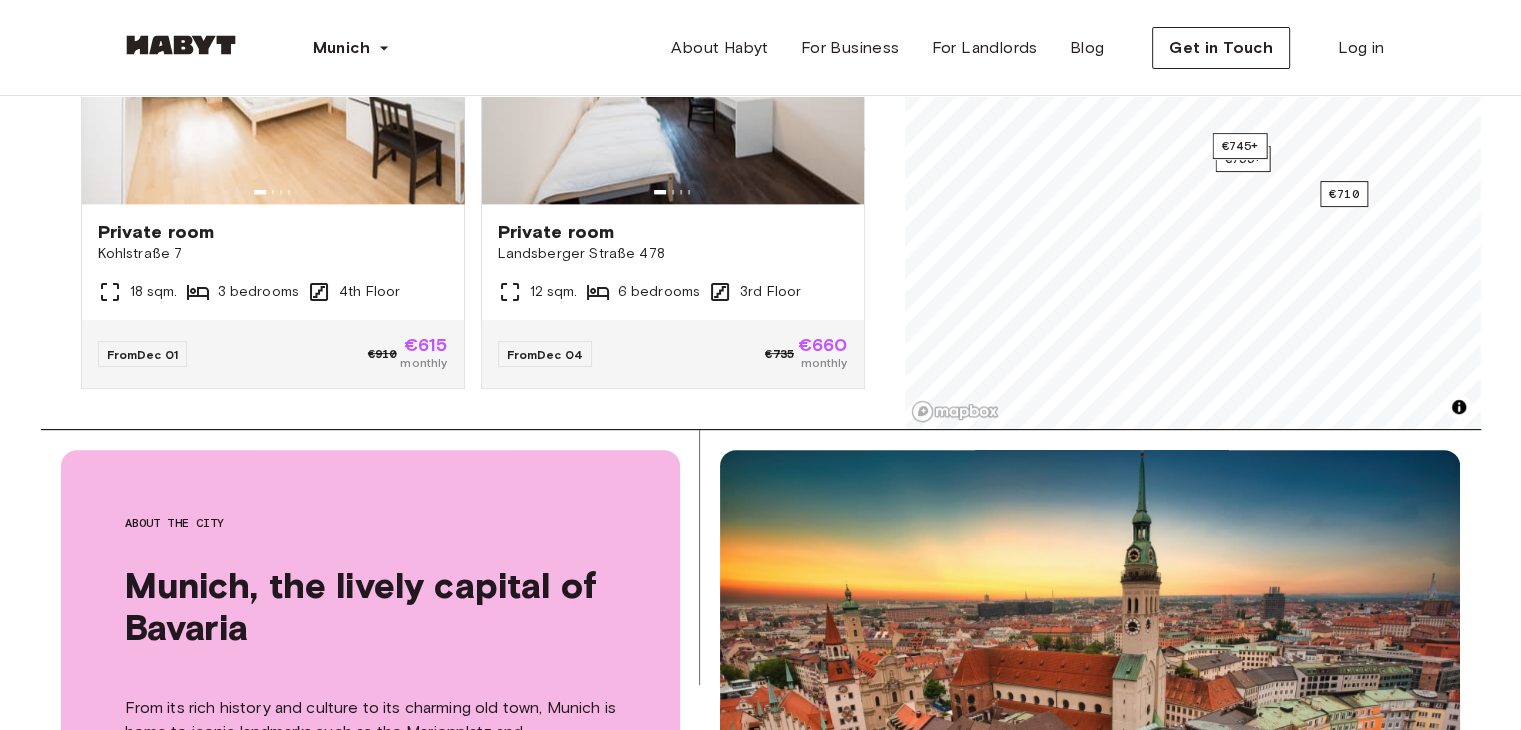 scroll, scrollTop: 595, scrollLeft: 0, axis: vertical 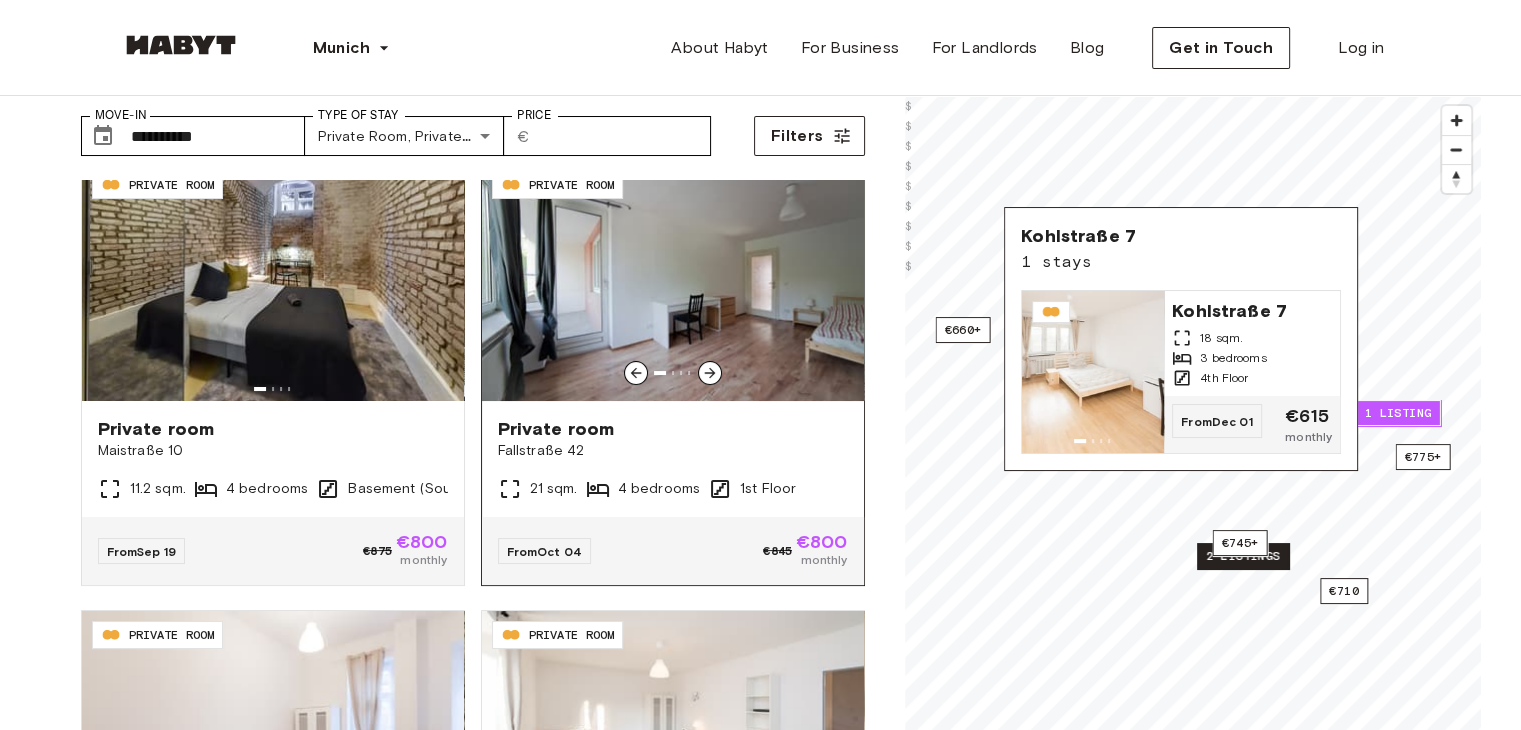 click at bounding box center (673, 281) 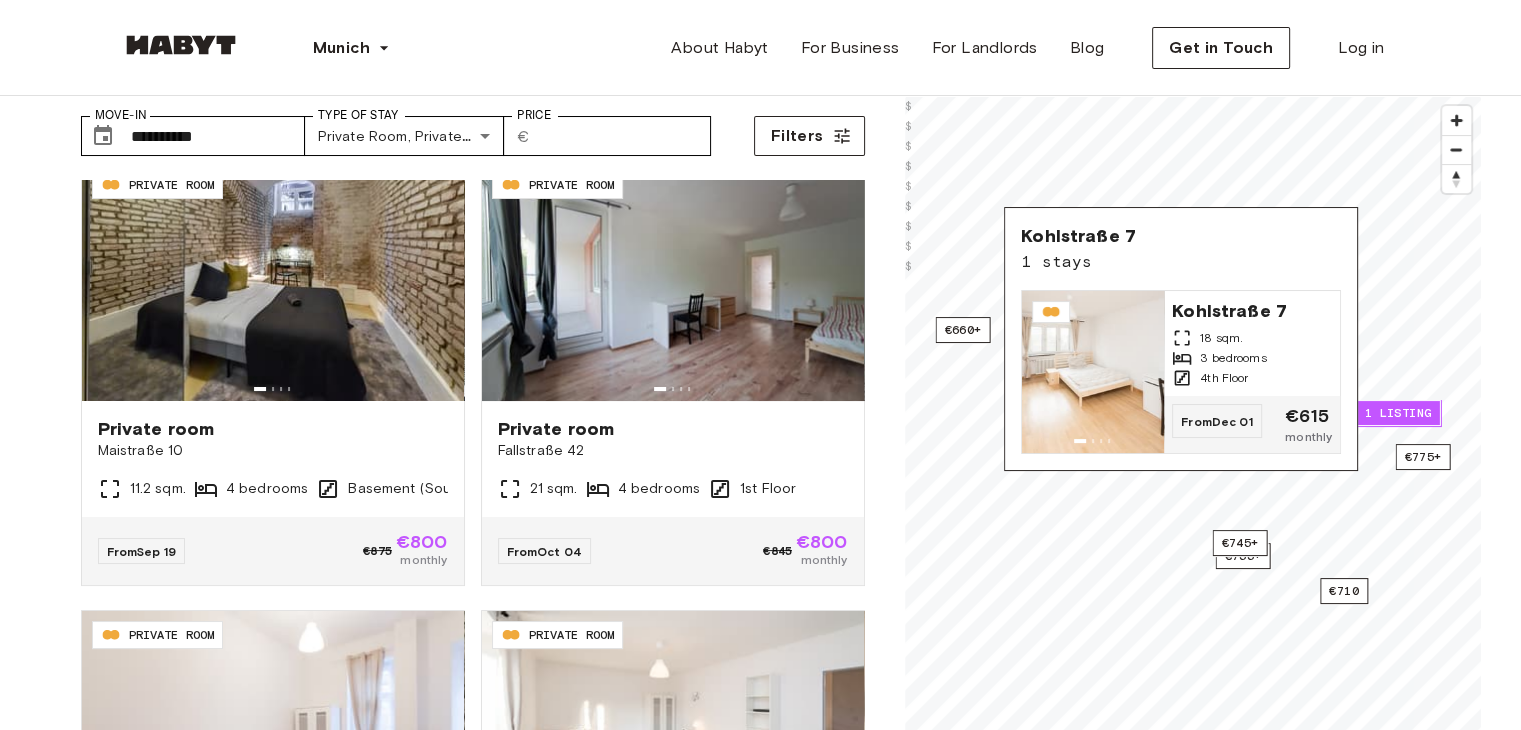 scroll, scrollTop: 0, scrollLeft: 0, axis: both 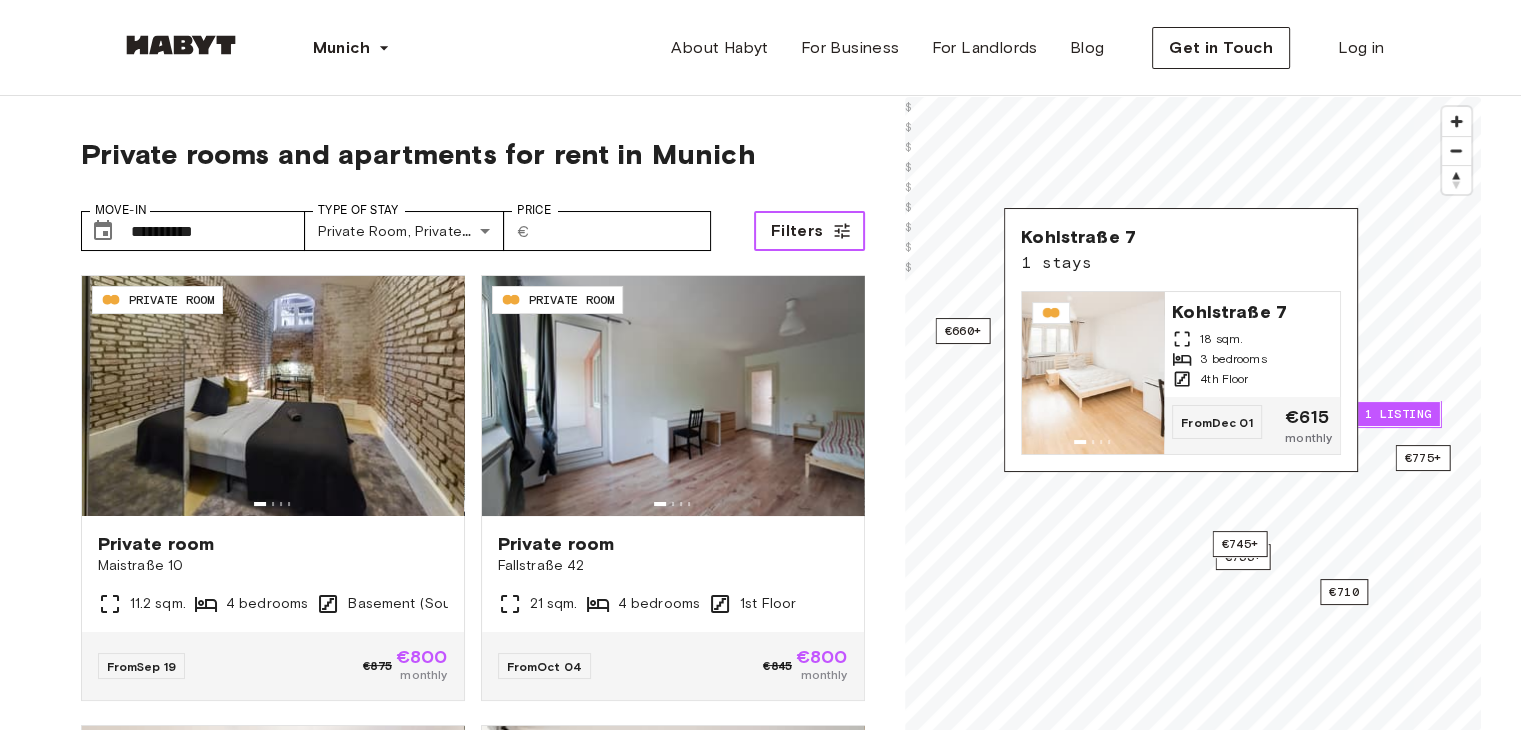 click on "Filters" at bounding box center [809, 231] 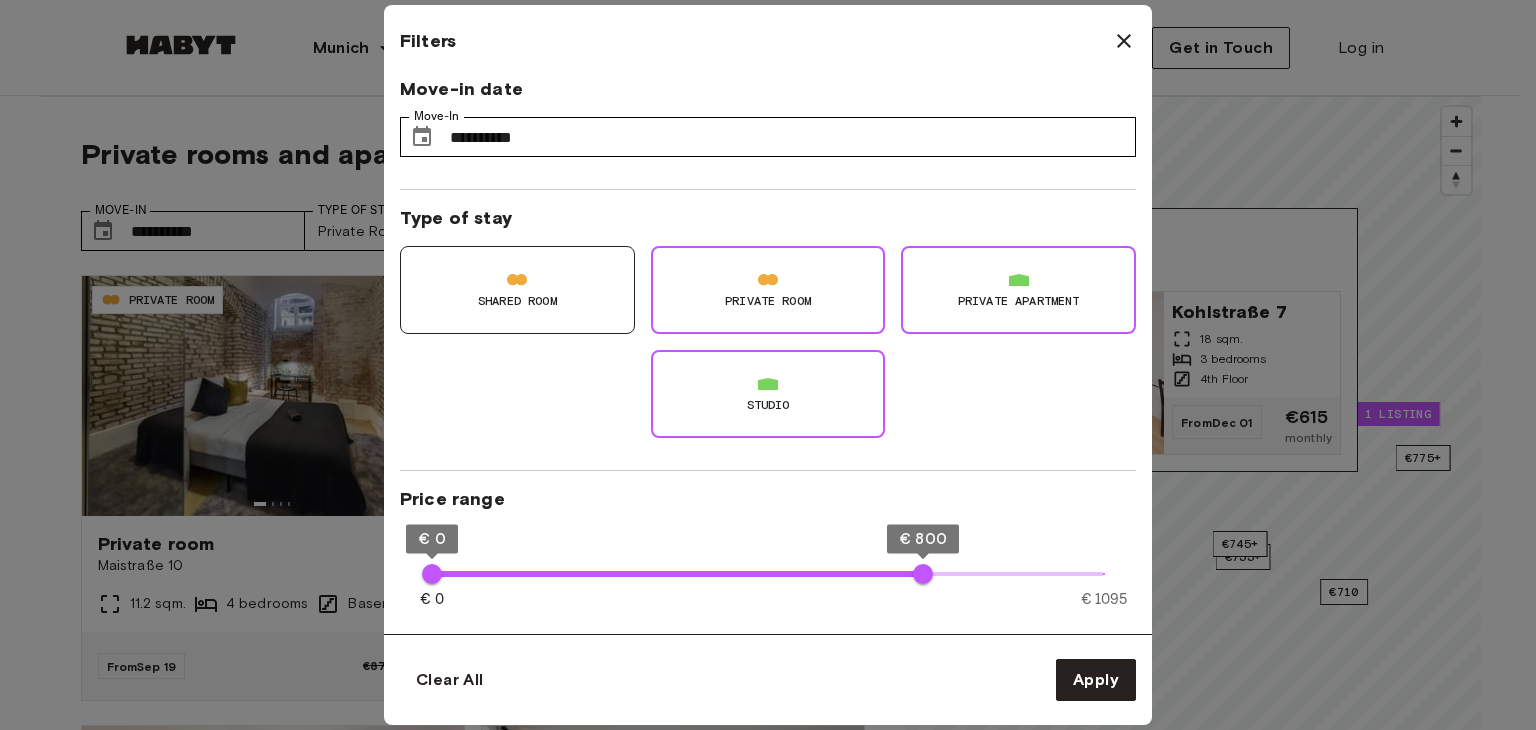 click on "Private Room" at bounding box center [768, 290] 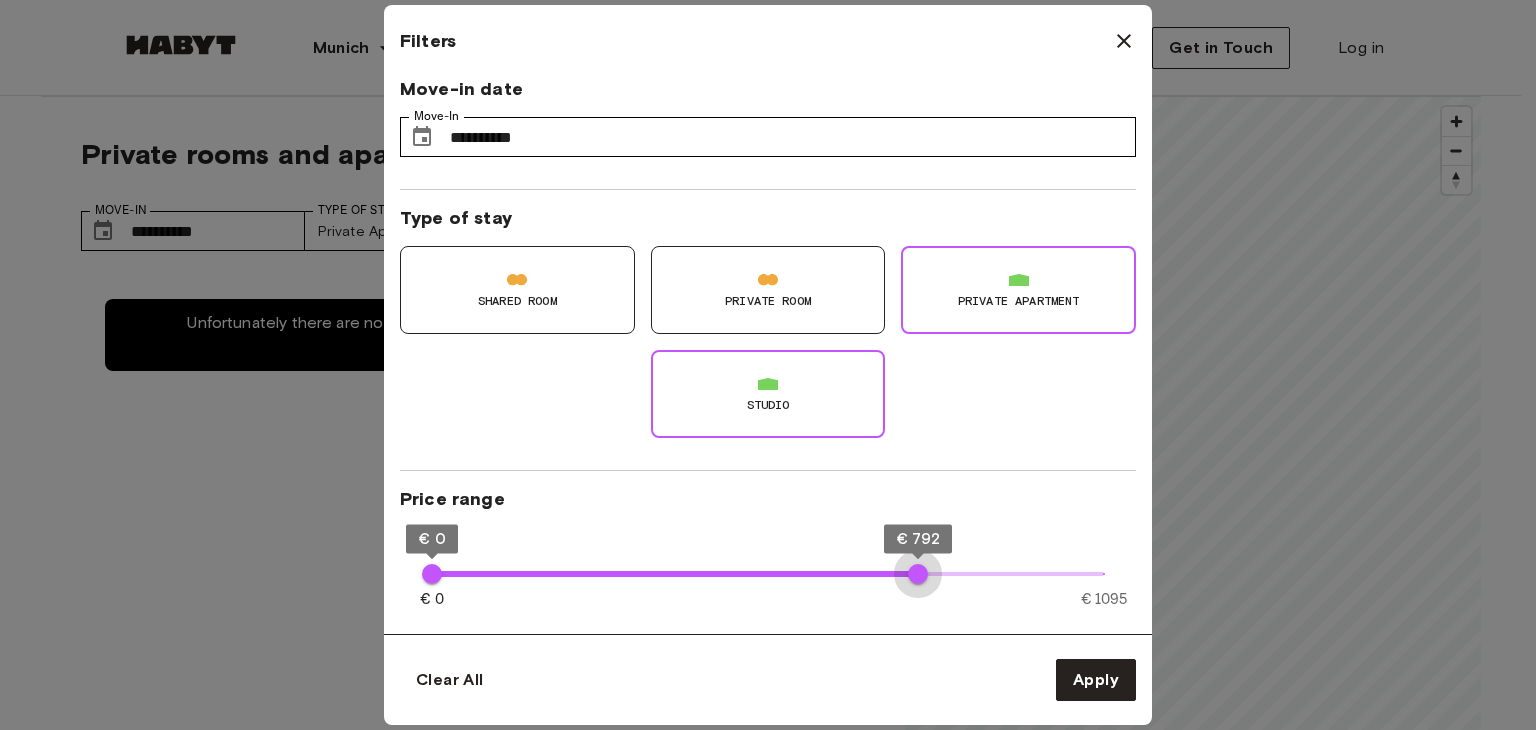 type on "****" 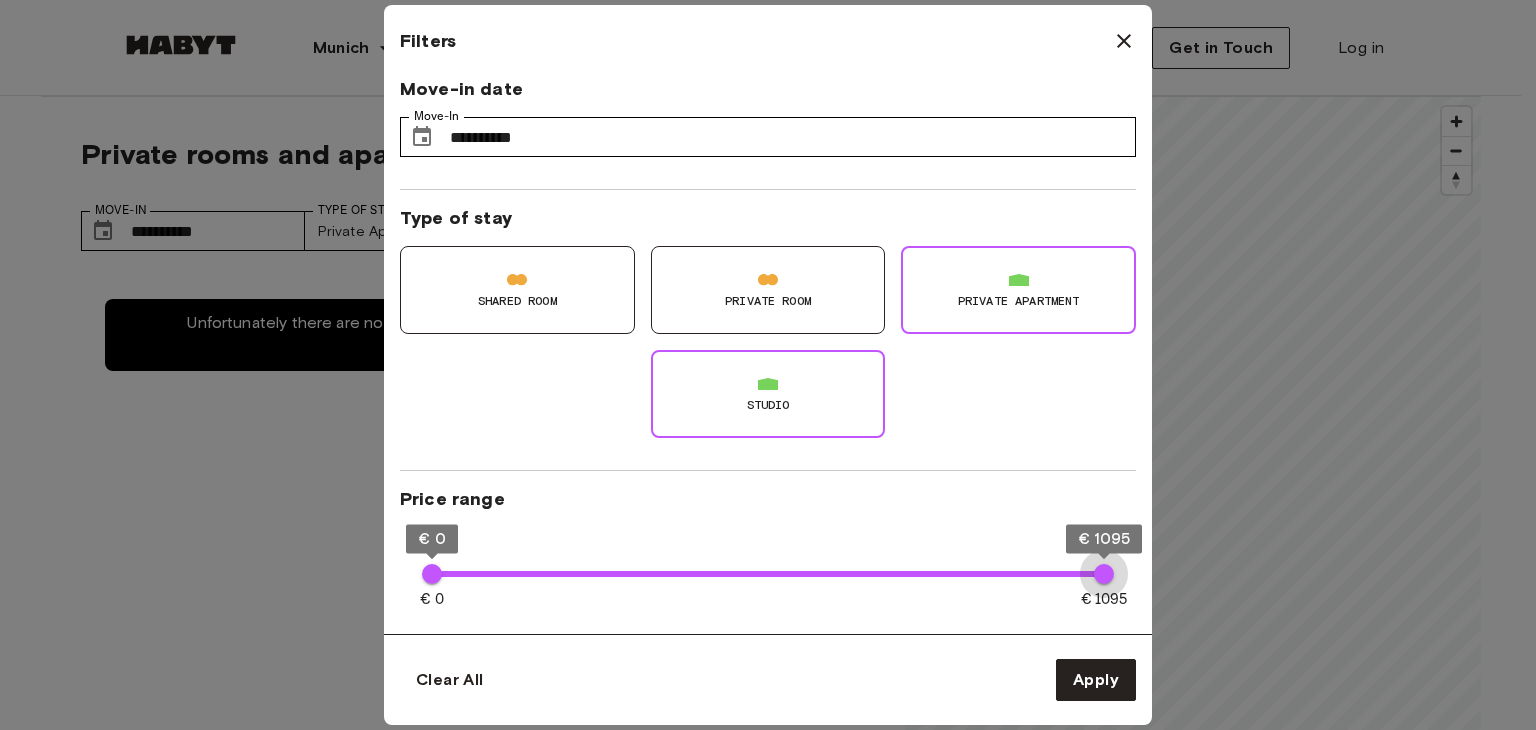 drag, startPoint x: 918, startPoint y: 563, endPoint x: 1337, endPoint y: 588, distance: 419.74515 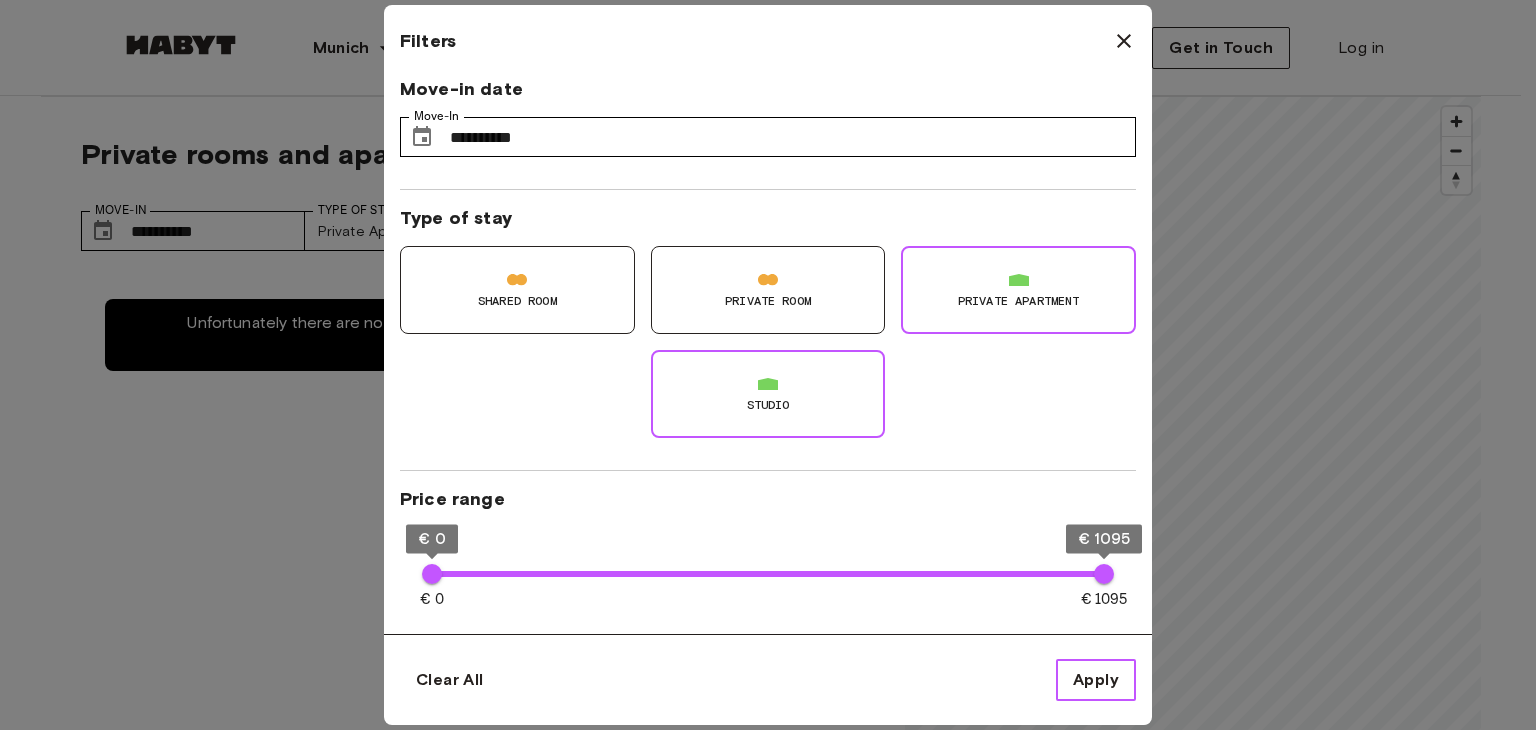 click on "Apply" at bounding box center (1096, 680) 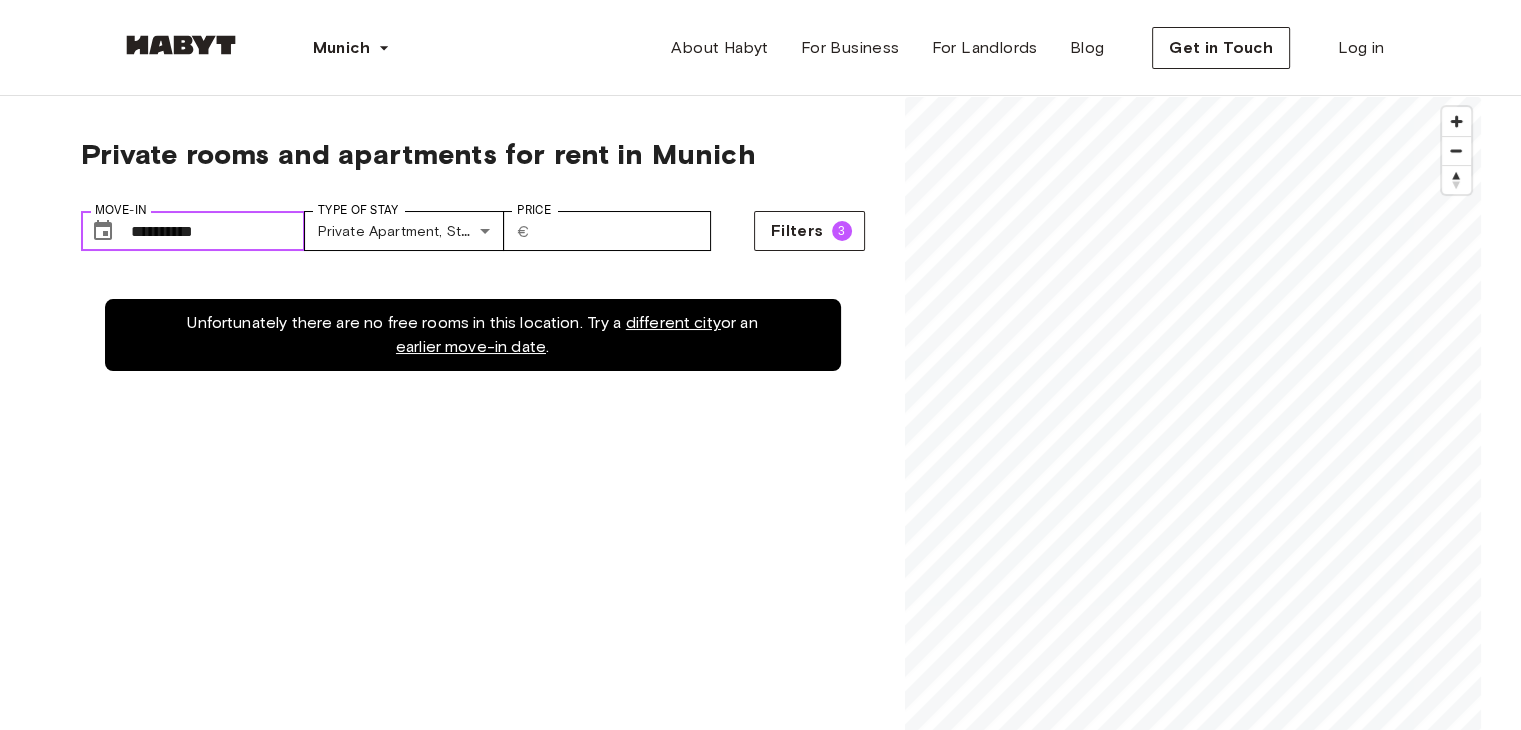 click on "**********" at bounding box center [218, 231] 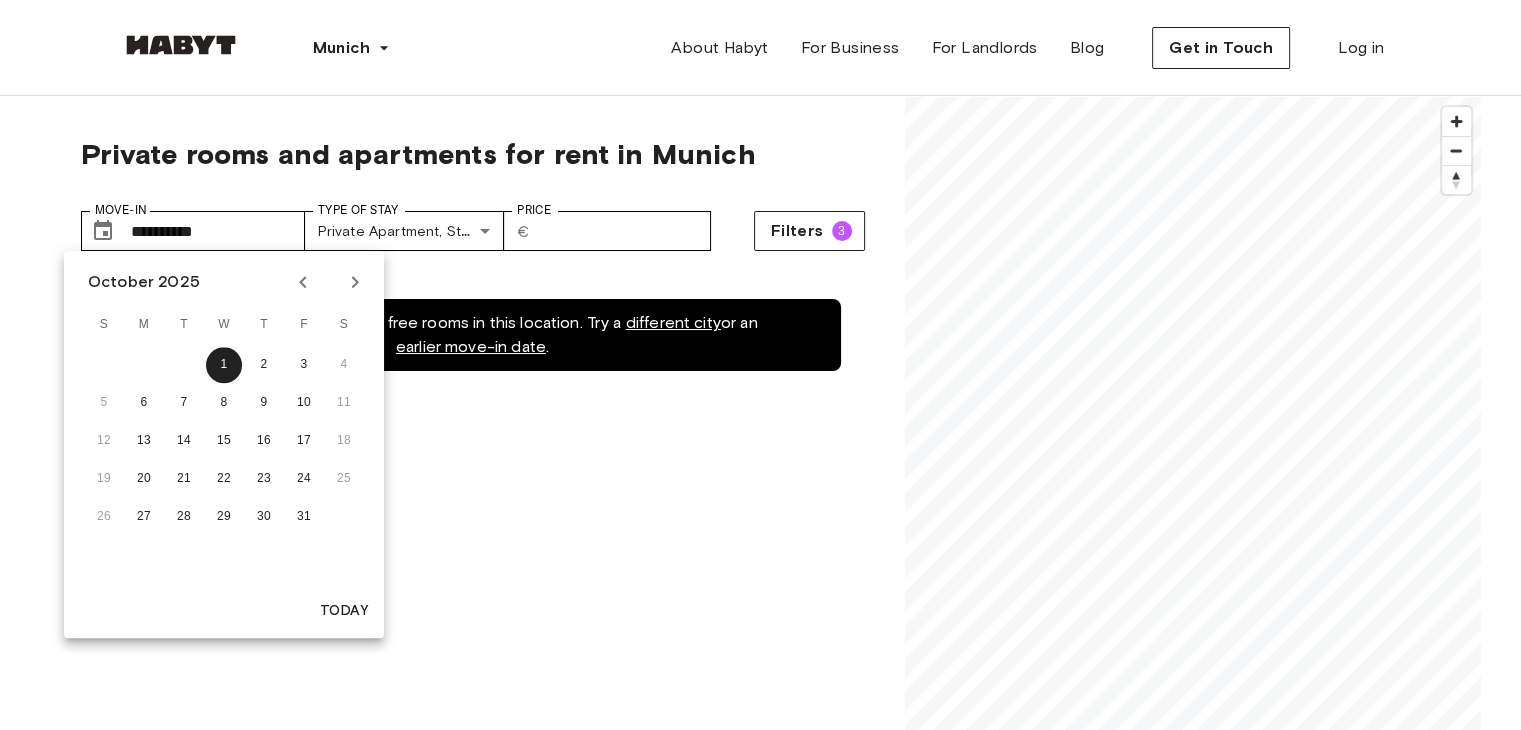 click 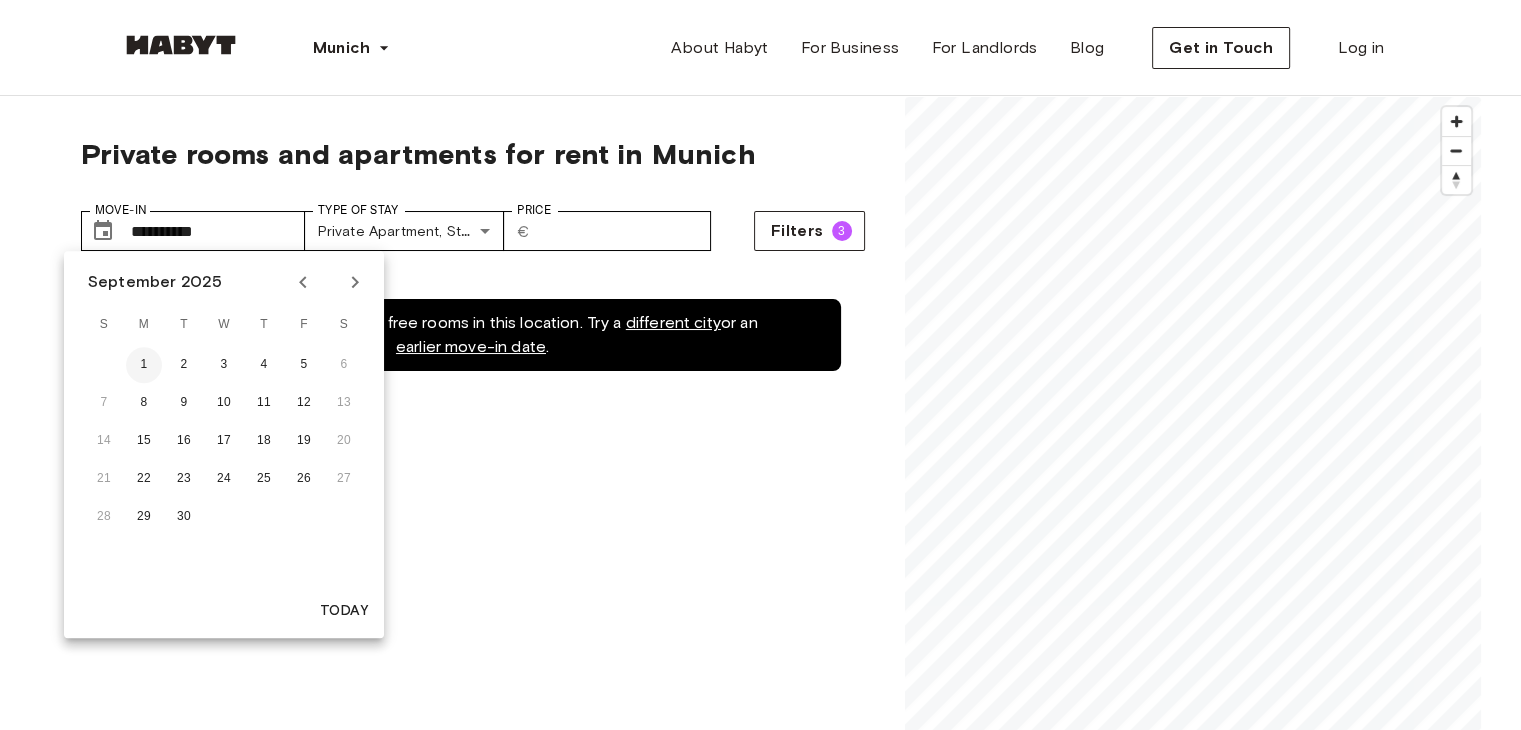 click on "1" at bounding box center (144, 365) 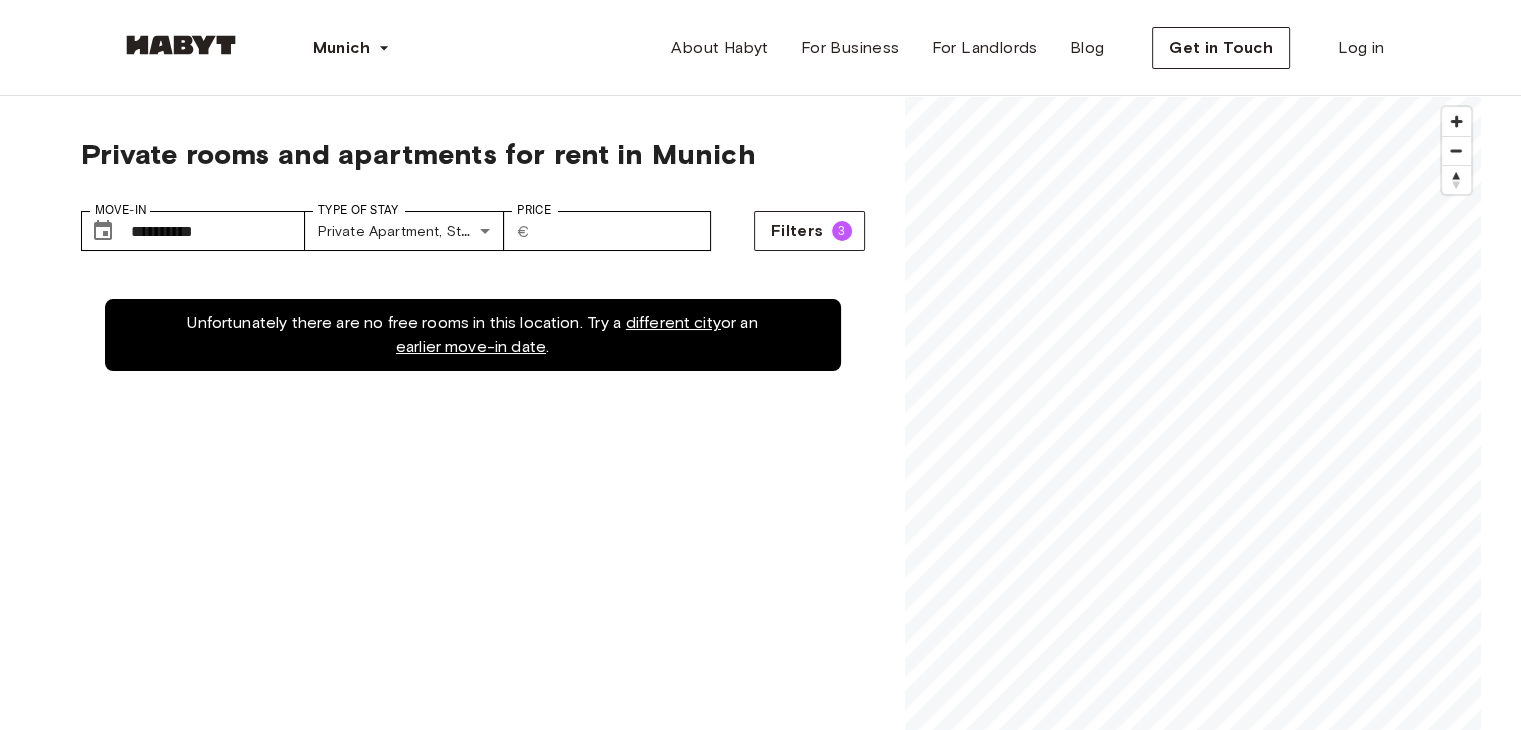 type on "**********" 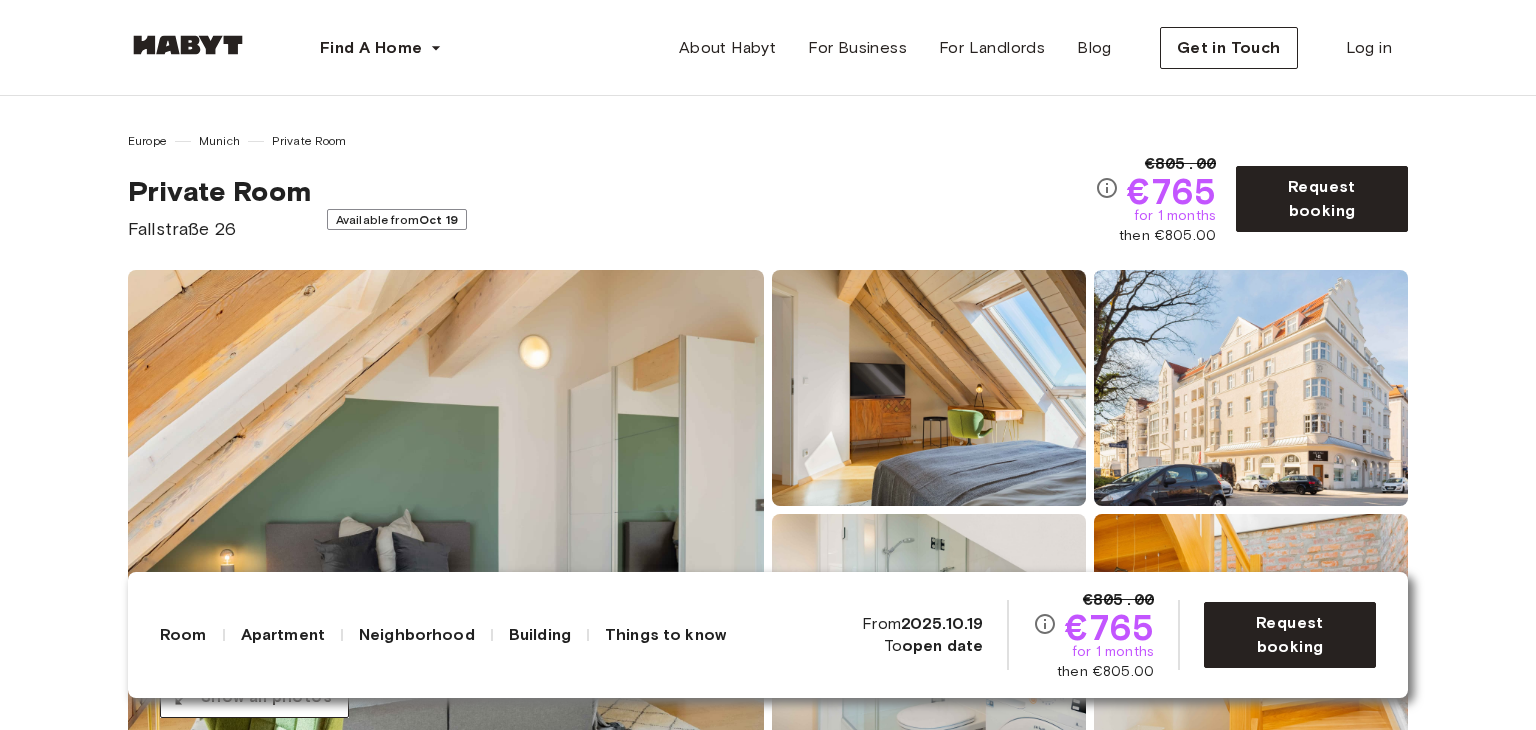scroll, scrollTop: 0, scrollLeft: 0, axis: both 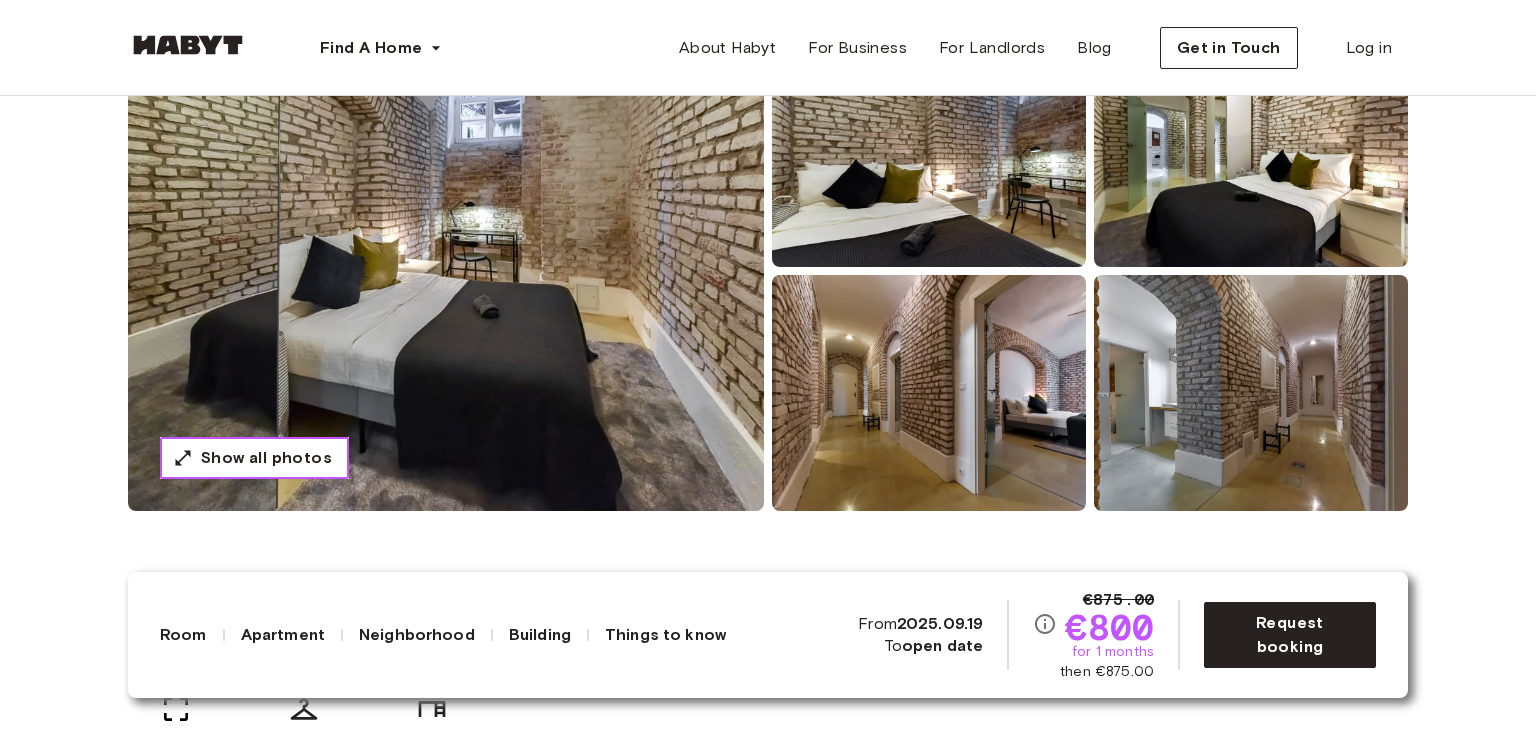 click on "Show all photos" at bounding box center [254, 458] 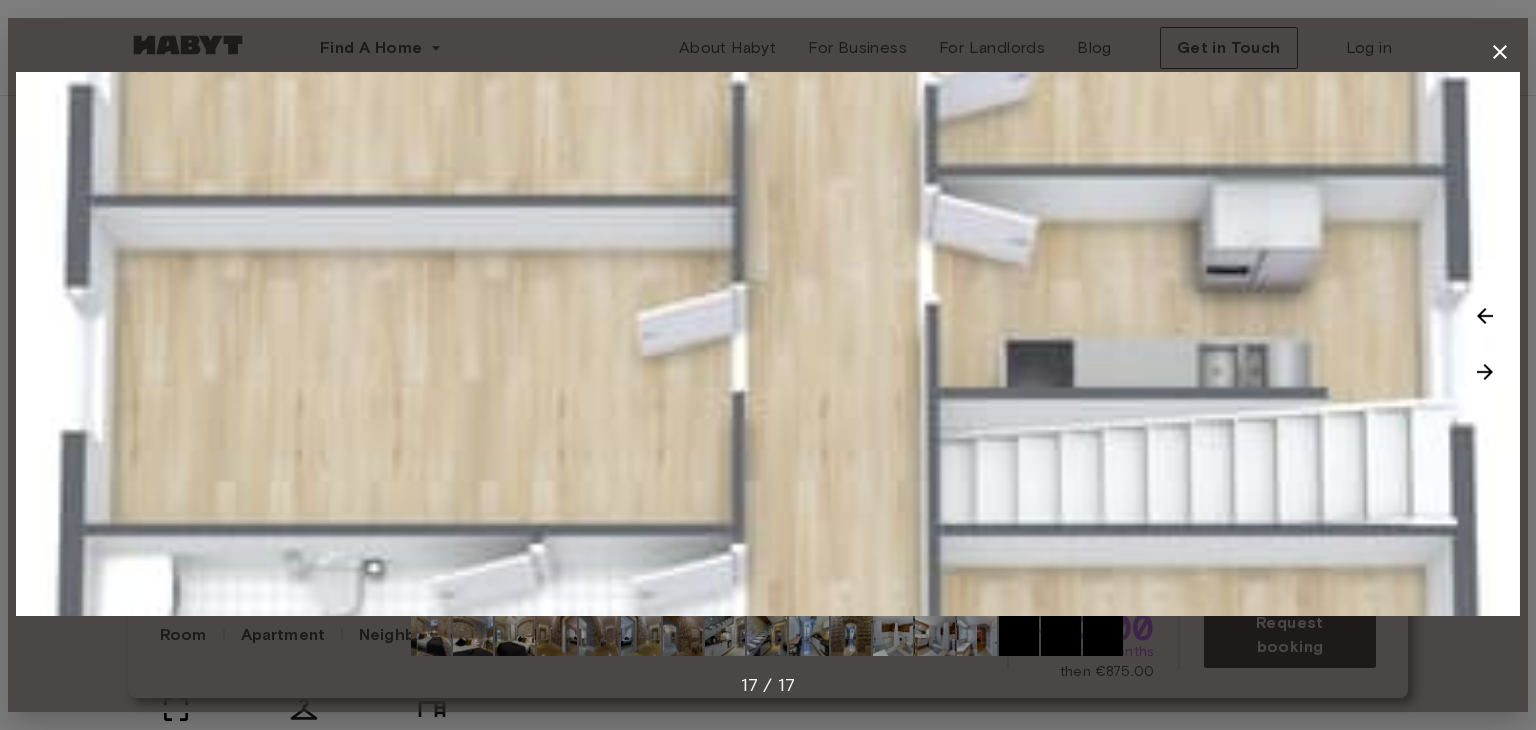 click at bounding box center (768, 344) 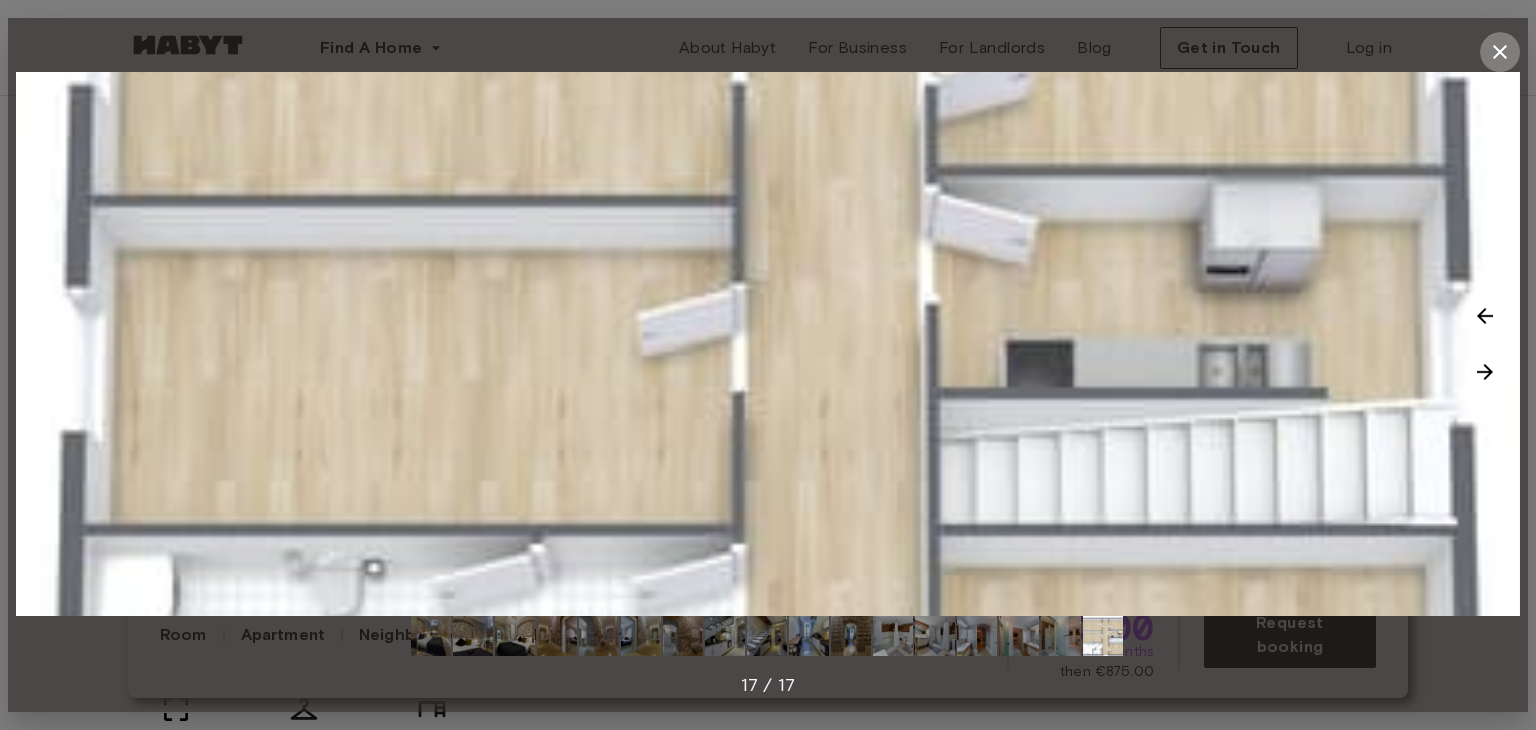 click 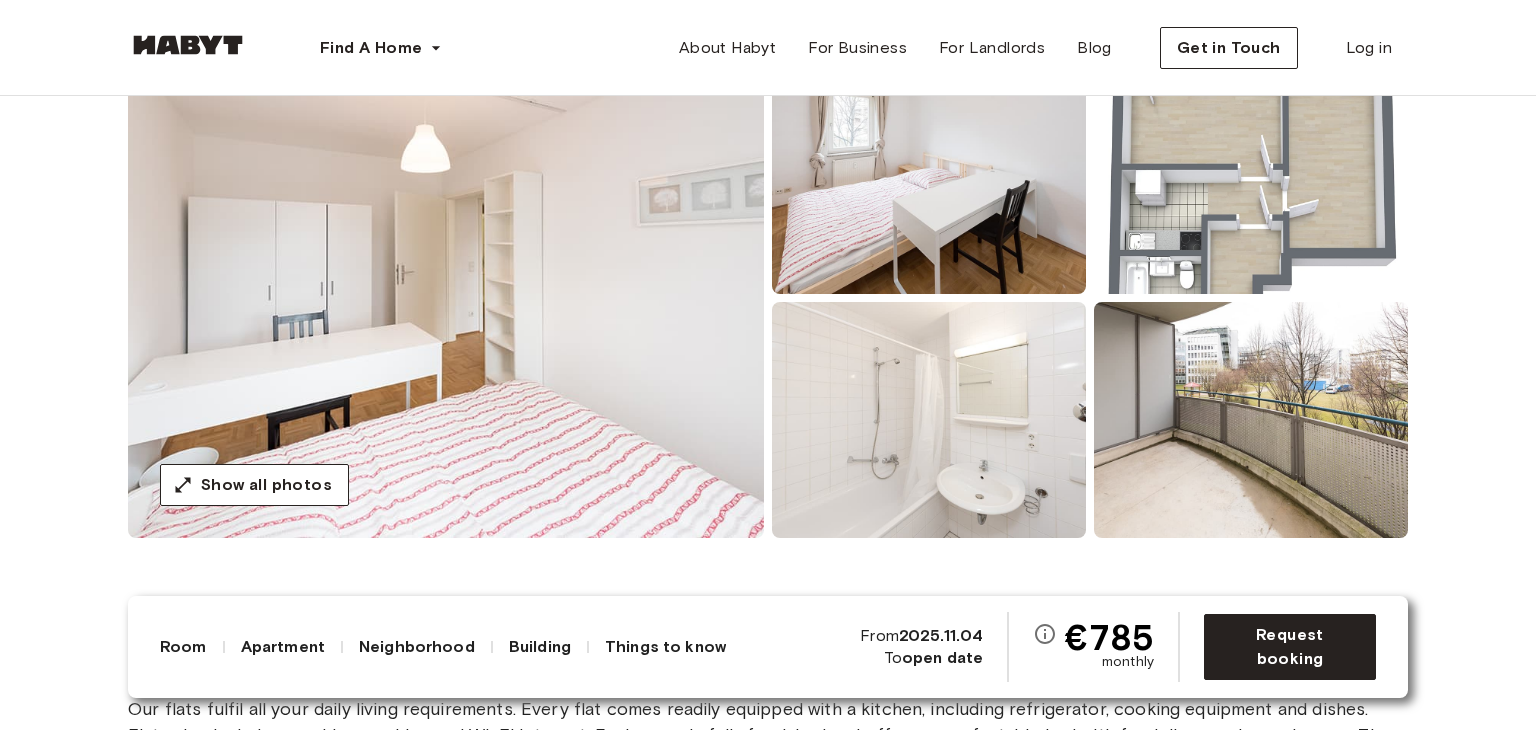scroll, scrollTop: 204, scrollLeft: 0, axis: vertical 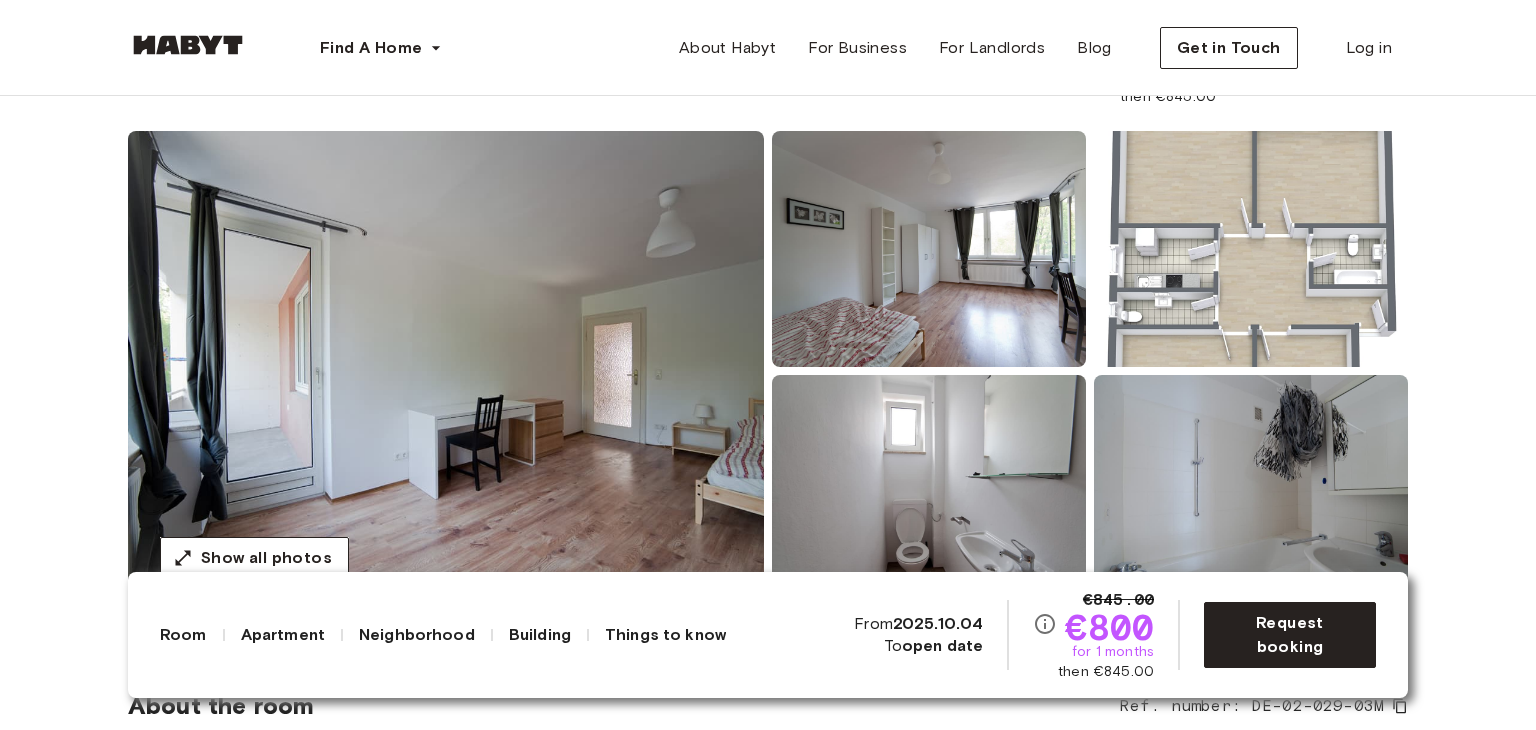 click at bounding box center (1251, 249) 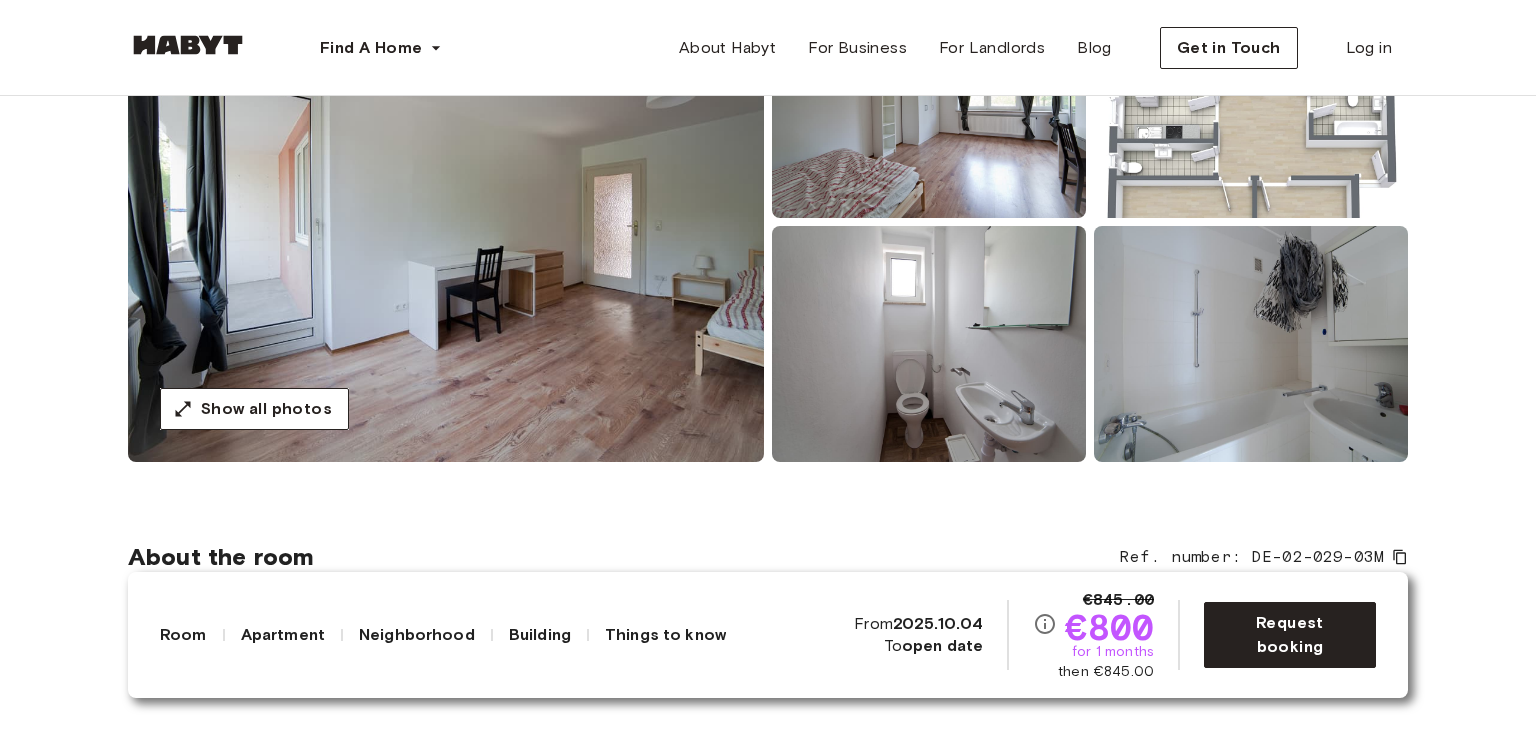 scroll, scrollTop: 294, scrollLeft: 0, axis: vertical 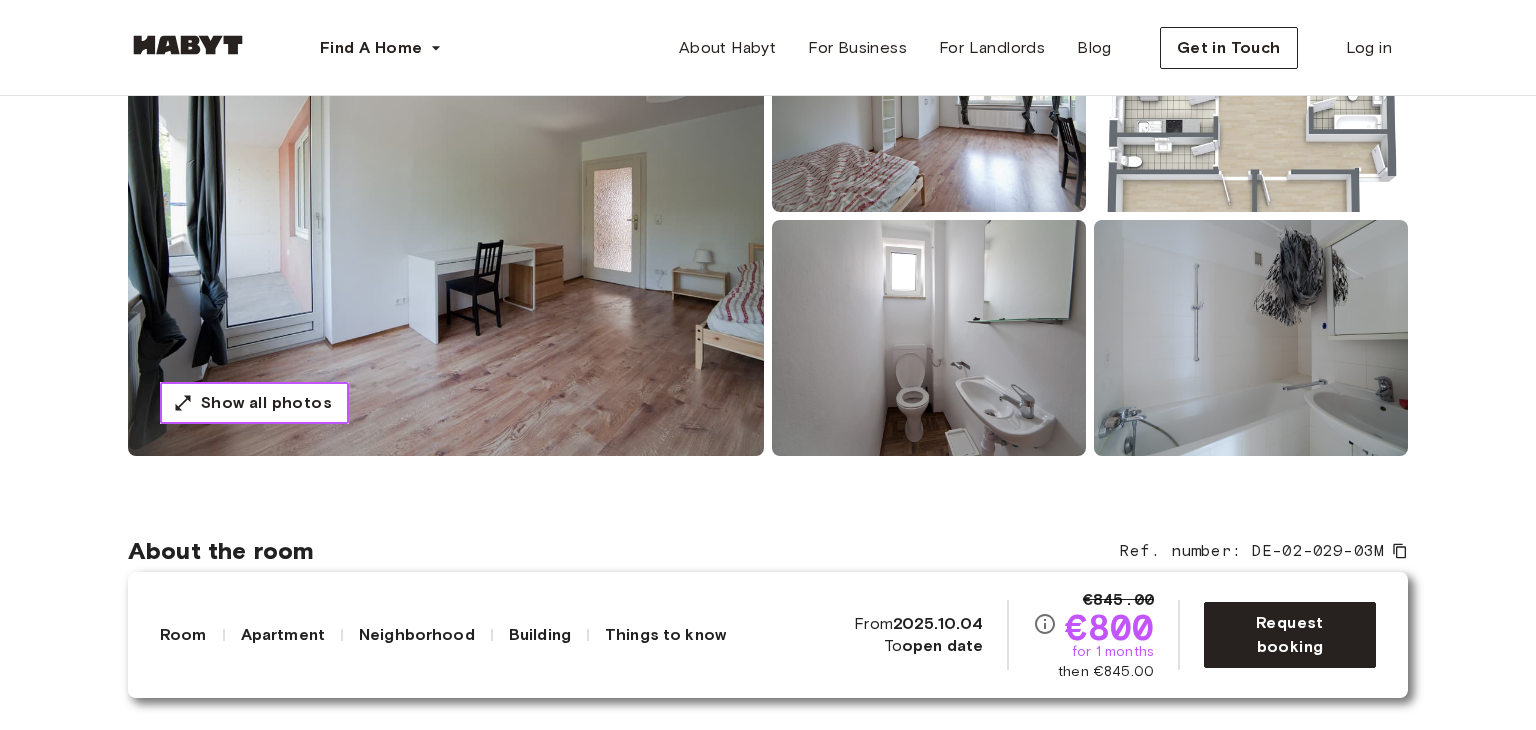 click on "Show all photos" at bounding box center [266, 403] 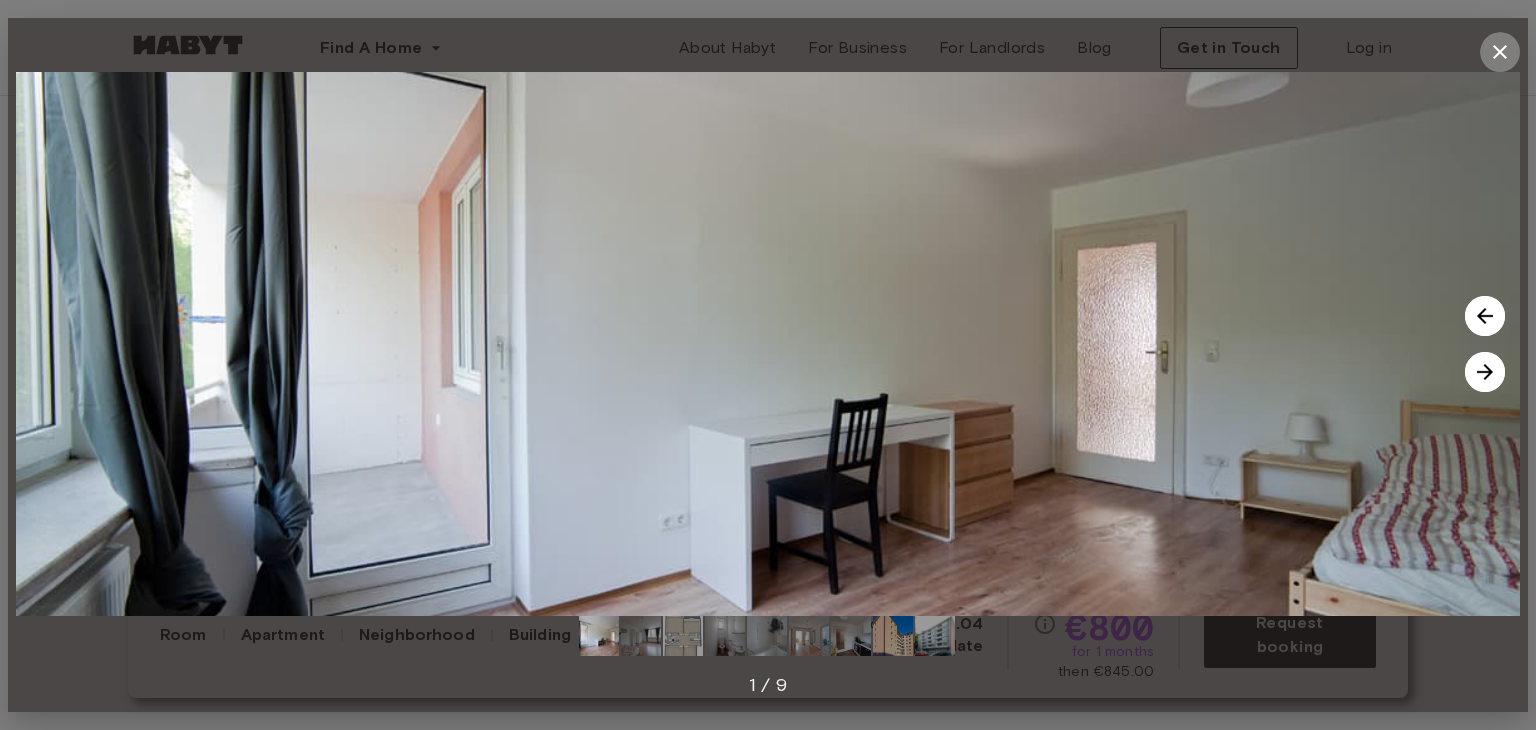 click 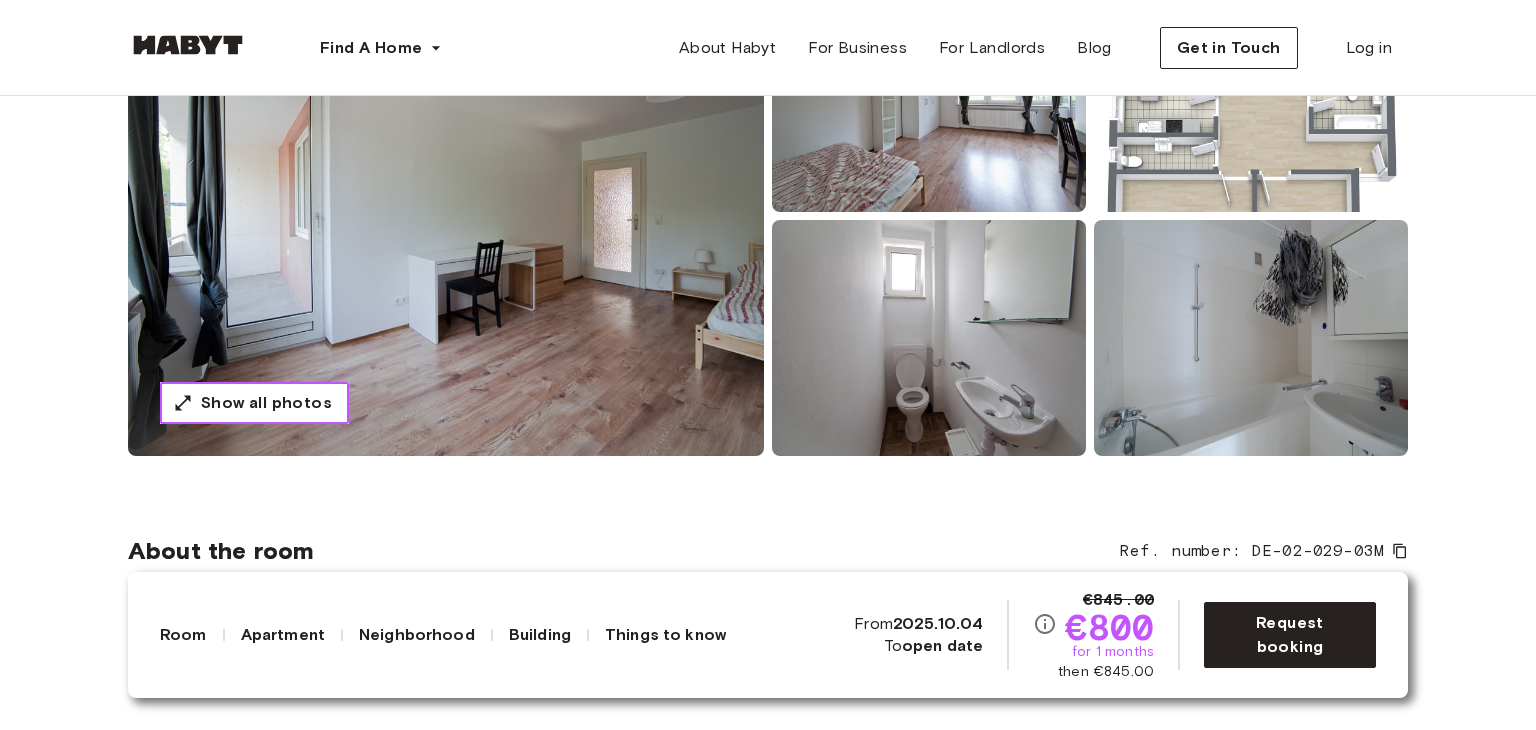 scroll, scrollTop: 467, scrollLeft: 0, axis: vertical 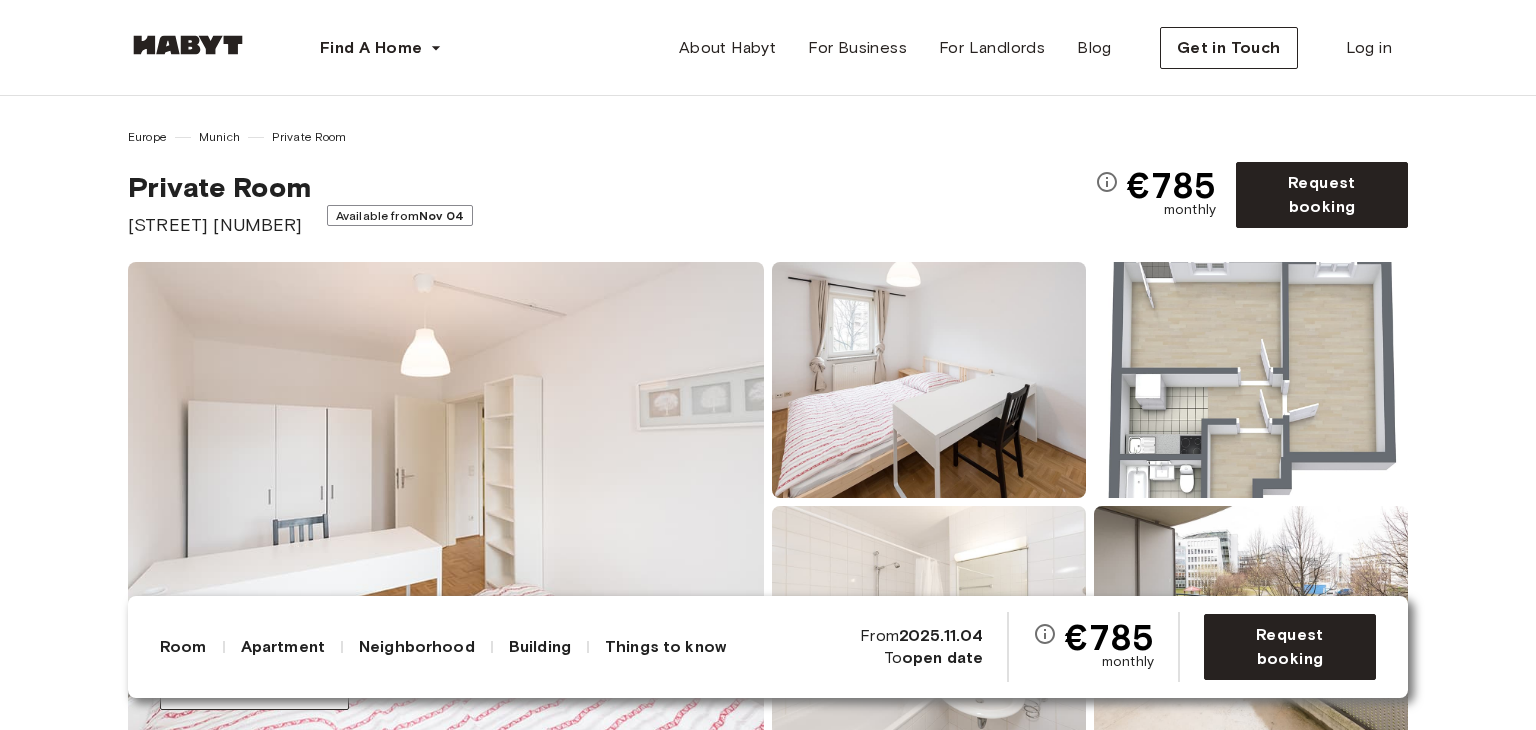 click on "Show all photos" at bounding box center [768, 502] 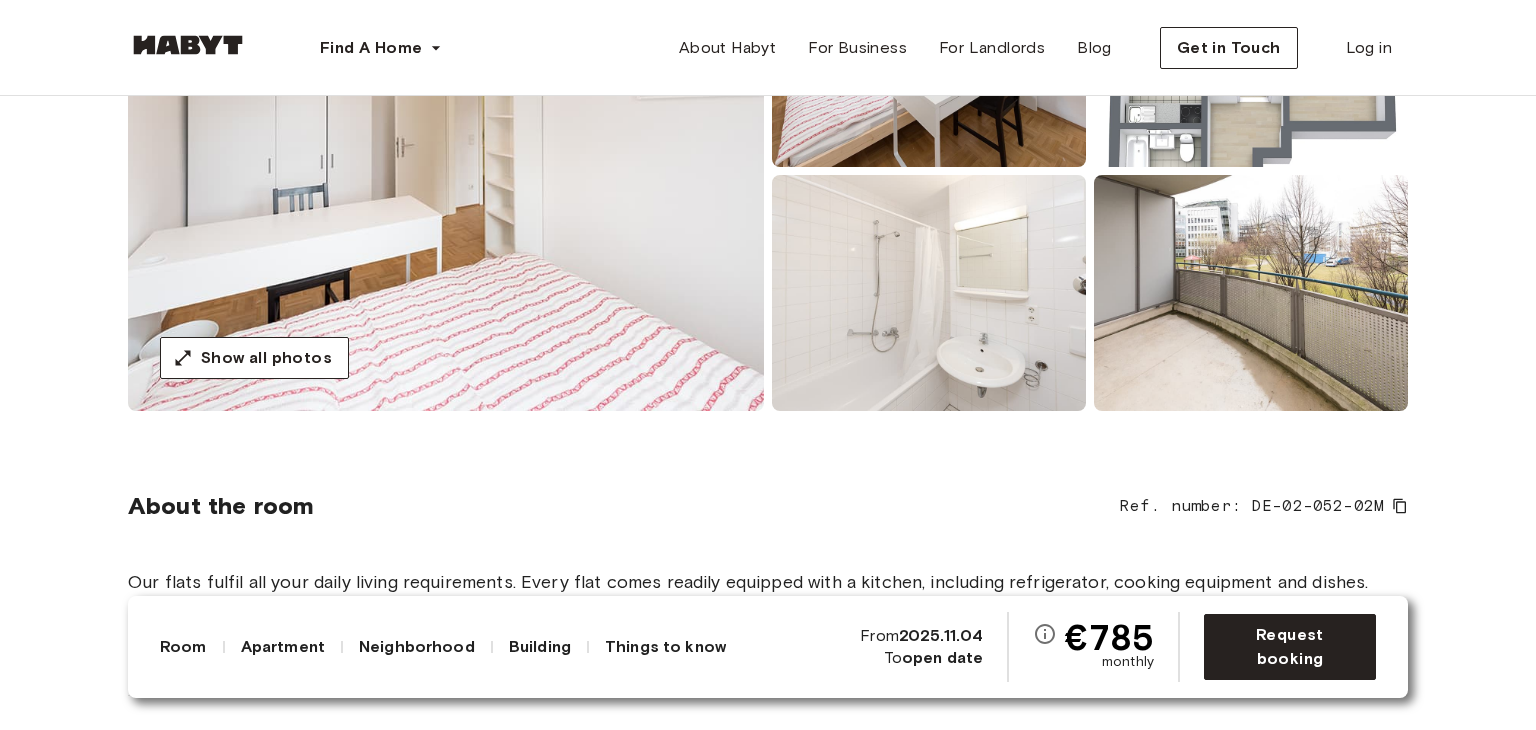 scroll, scrollTop: 332, scrollLeft: 0, axis: vertical 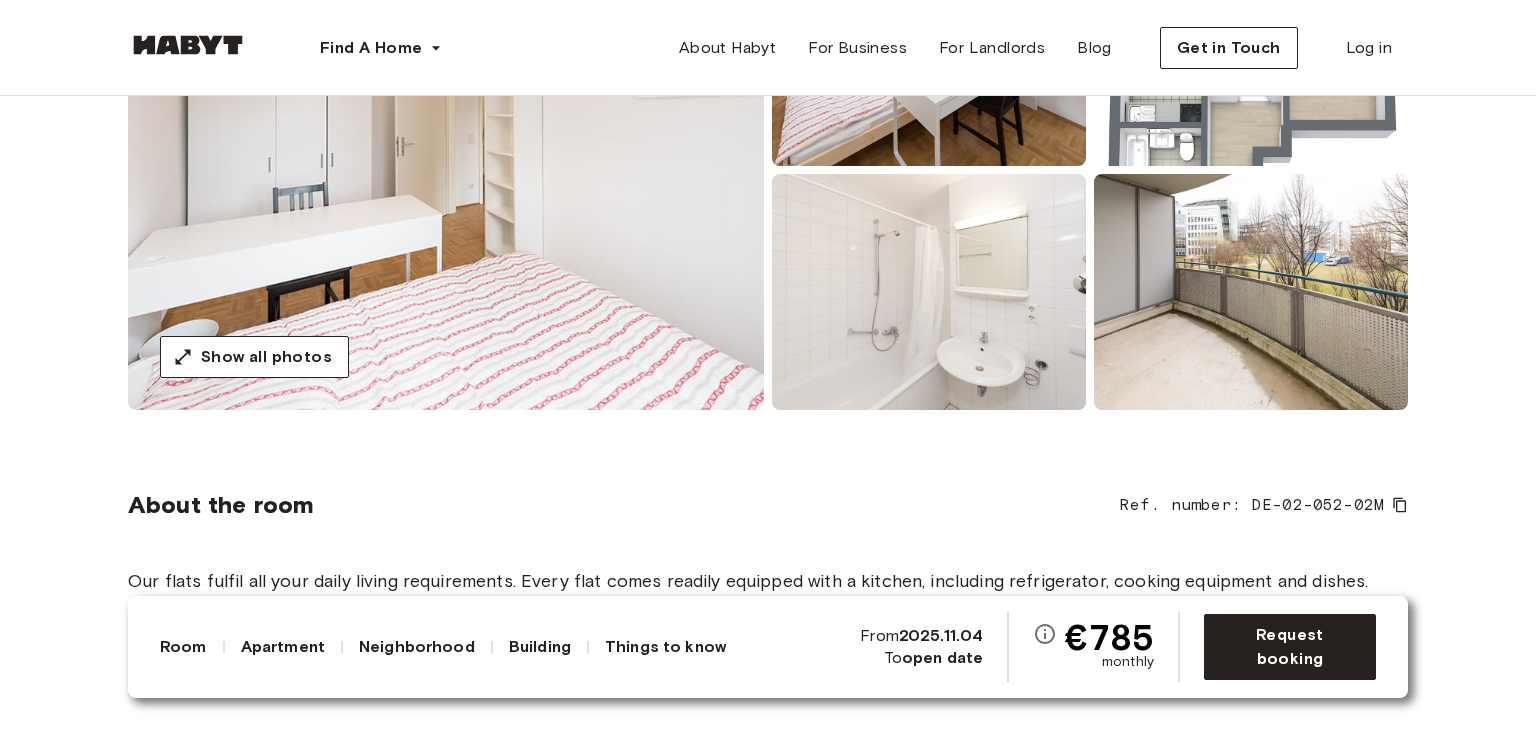 click on "Europe [CITY] Private Room Private Room [STREET] [NUMBER] Available from  Nov 04 €785 monthly Request booking Show all photos About the room Ref. number:   DE-02-052-02M Our flats fulfil all your daily living requirements. Every flat comes readily equipped with a kitchen, including refrigerator, cooking equipment and dishes. Flats also include a washing machine and Wi-Fi Internet. Each room is fully furnished and offers a comfortable bed with fresh linen and a workspace. The area provides you with several shopping opportunities and excellent connections to public transport. 10 sqm. Wardrobe Desk and chair About the apartment 38 sqm. 2nd Floor 2 bedrooms Fully-equipped kitchen WiFi Kitchen utensils All rooms in this apartment [STREET] [NUMBER] 10 sqm. 2 bedrooms 2nd Floor From  Jan 01 €785 monthly [STREET] [NUMBER] 10 sqm. 2 bedrooms 2nd Floor From  Nov 04 €785 monthly About the building About the neighborhood Open in Google Maps [STREET] [NUMBER] [CITY] ,   [DISTRICT] © Mapbox   © OpenStreetMap   $ here" at bounding box center [768, 2730] 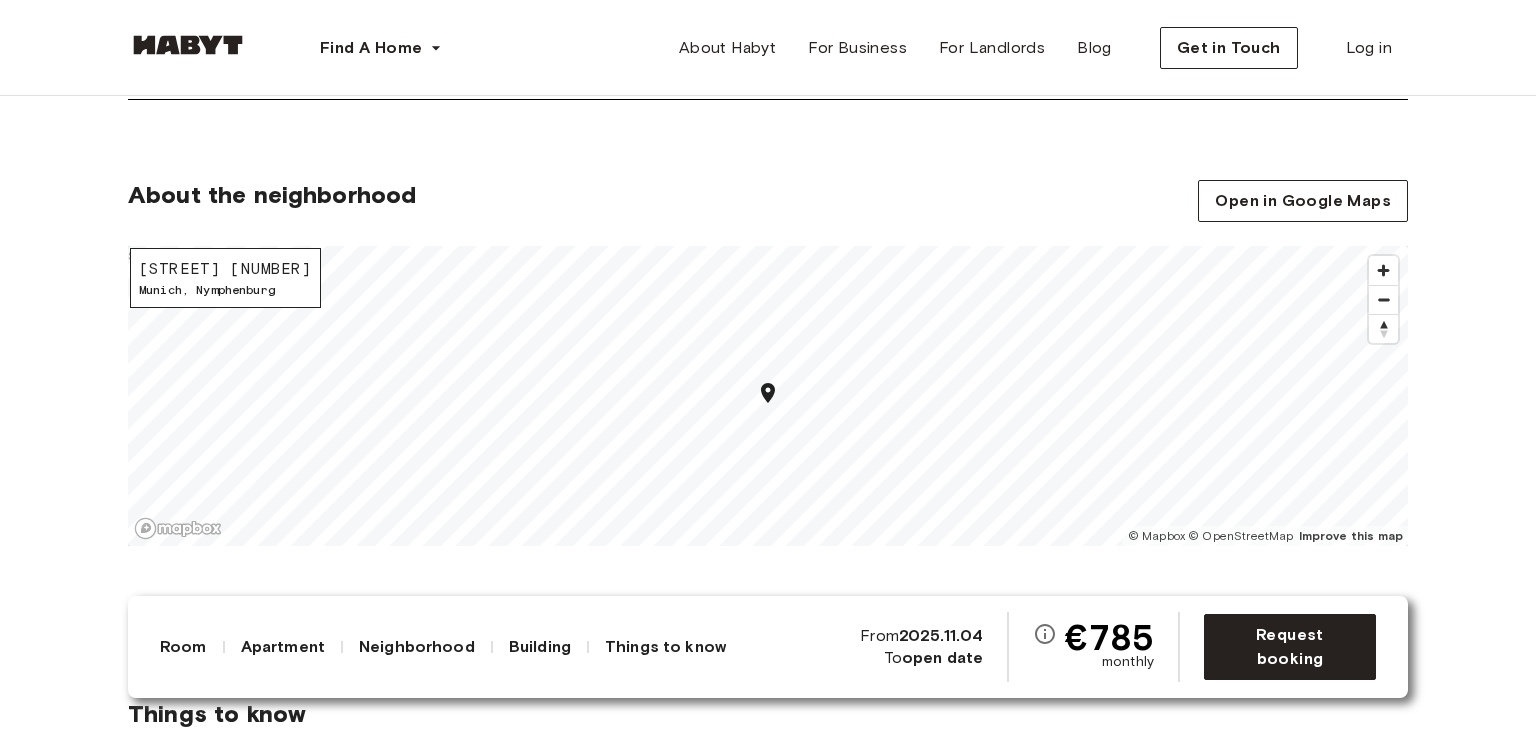 scroll, scrollTop: 2416, scrollLeft: 0, axis: vertical 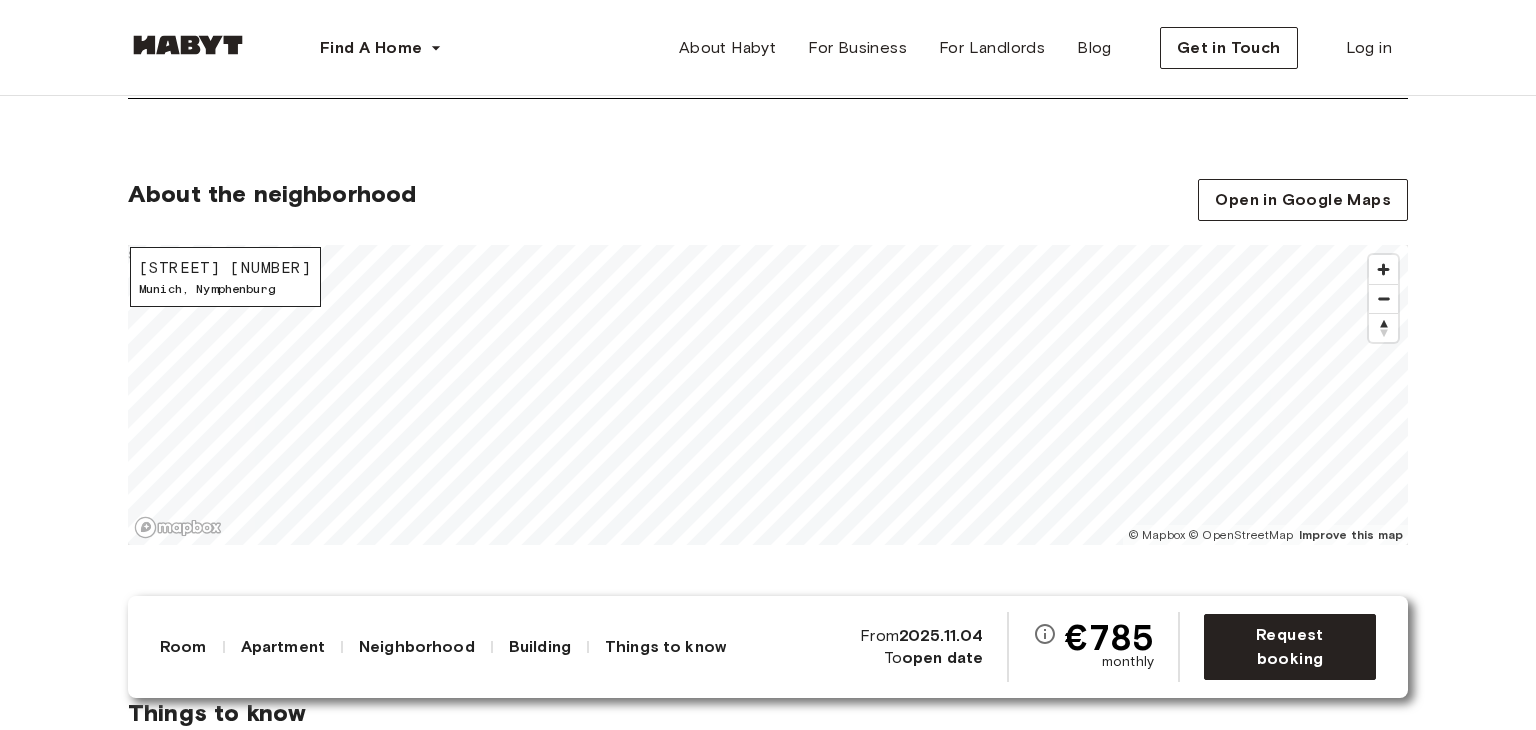 click on "Europe [CITY] Private Room Private Room [STREET] [NUMBER] Available from  Nov 04 €785 monthly Request booking Show all photos About the room Ref. number:   DE-02-052-02M Our flats fulfil all your daily living requirements. Every flat comes readily equipped with a kitchen, including refrigerator, cooking equipment and dishes. Flats also include a washing machine and Wi-Fi Internet. Each room is fully furnished and offers a comfortable bed with fresh linen and a workspace. The area provides you with several shopping opportunities and excellent connections to public transport. 10 sqm. Wardrobe Desk and chair About the apartment 38 sqm. 2nd Floor 2 bedrooms Fully-equipped kitchen WiFi Kitchen utensils All rooms in this apartment [STREET] [NUMBER] 10 sqm. 2 bedrooms 2nd Floor From  Jan 01 €785 monthly [STREET] [NUMBER] 10 sqm. 2 bedrooms 2nd Floor From  Nov 04 €785 monthly About the building About the neighborhood Open in Google Maps [STREET] [NUMBER] [CITY] ,   [DISTRICT] © Mapbox   © OpenStreetMap   $ here" at bounding box center [768, 646] 